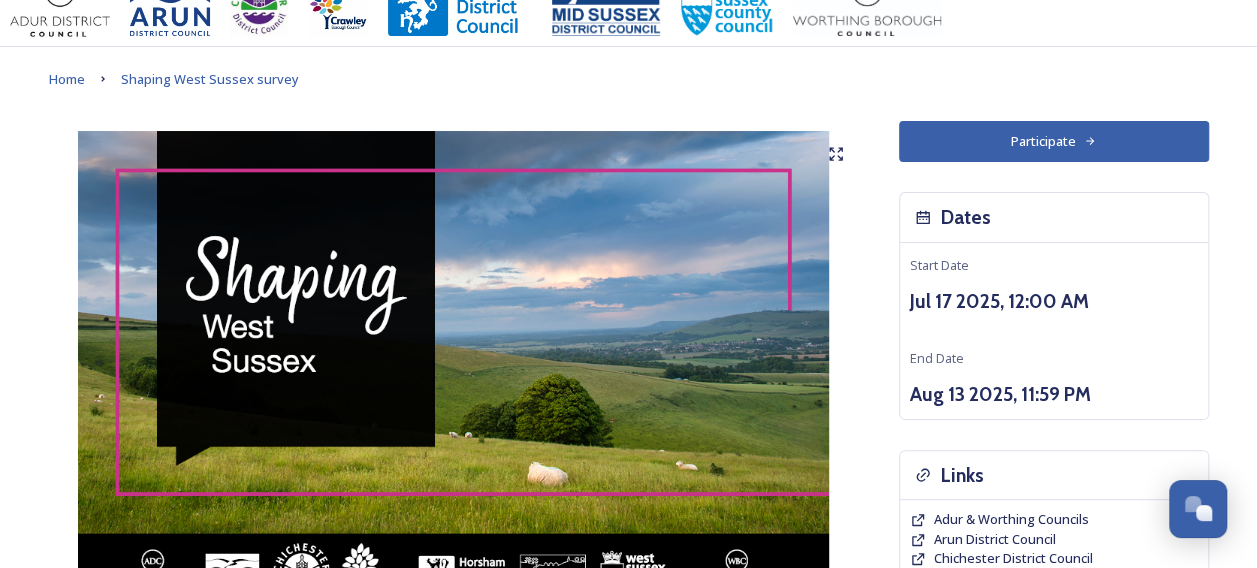 scroll, scrollTop: 61, scrollLeft: 0, axis: vertical 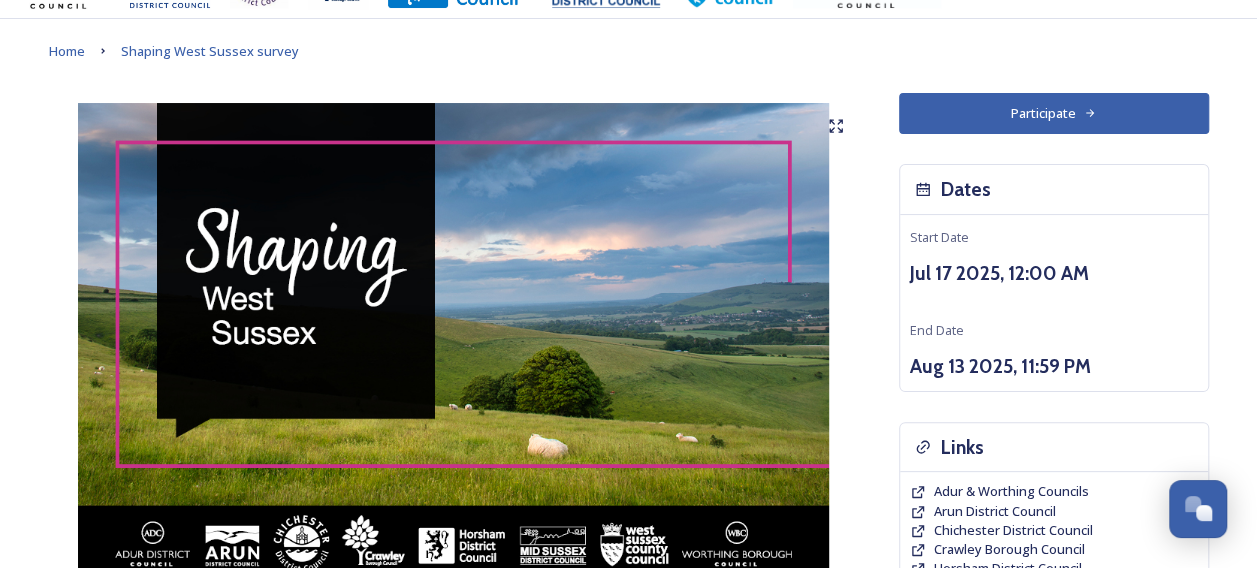 click on "Participate" at bounding box center [1054, 113] 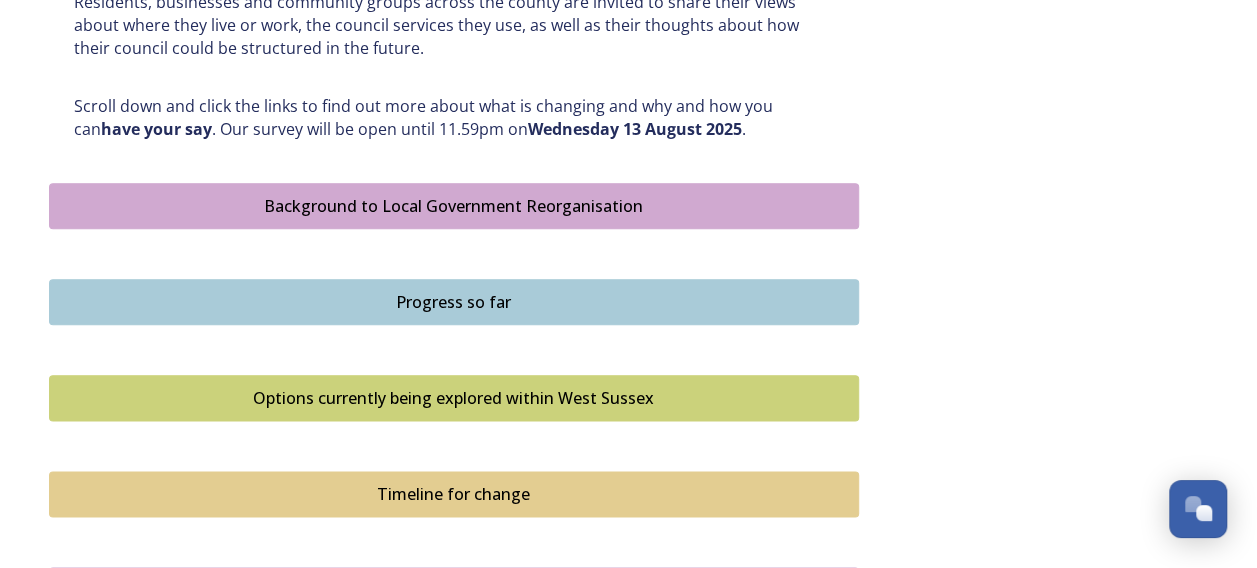 scroll, scrollTop: 1030, scrollLeft: 0, axis: vertical 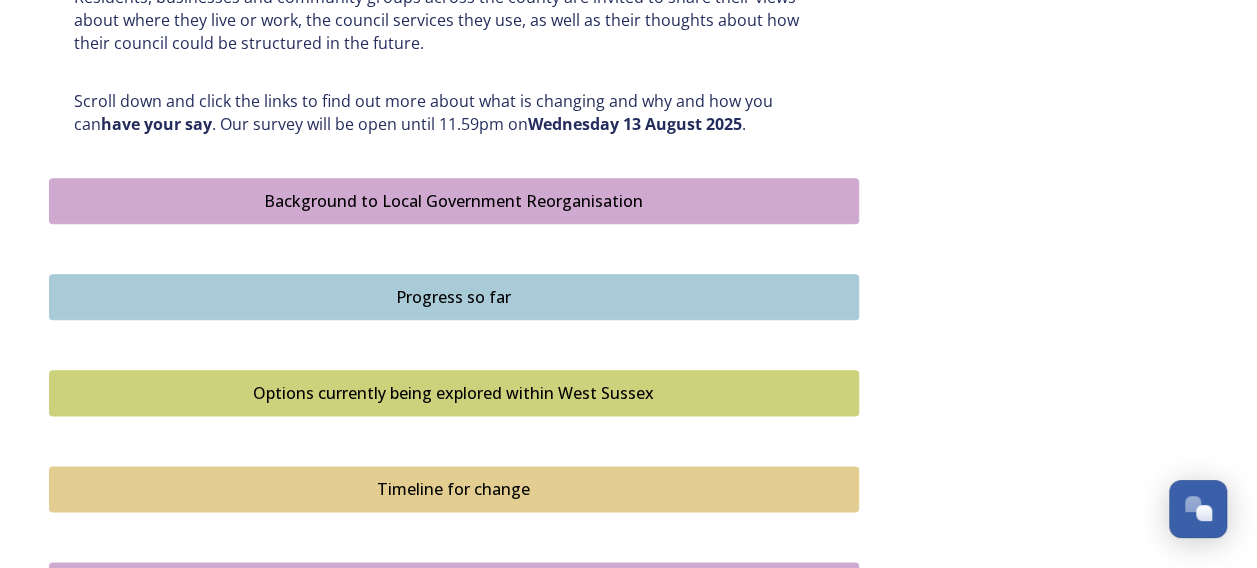 click on "Options currently being explored within West Sussex" at bounding box center [454, 393] 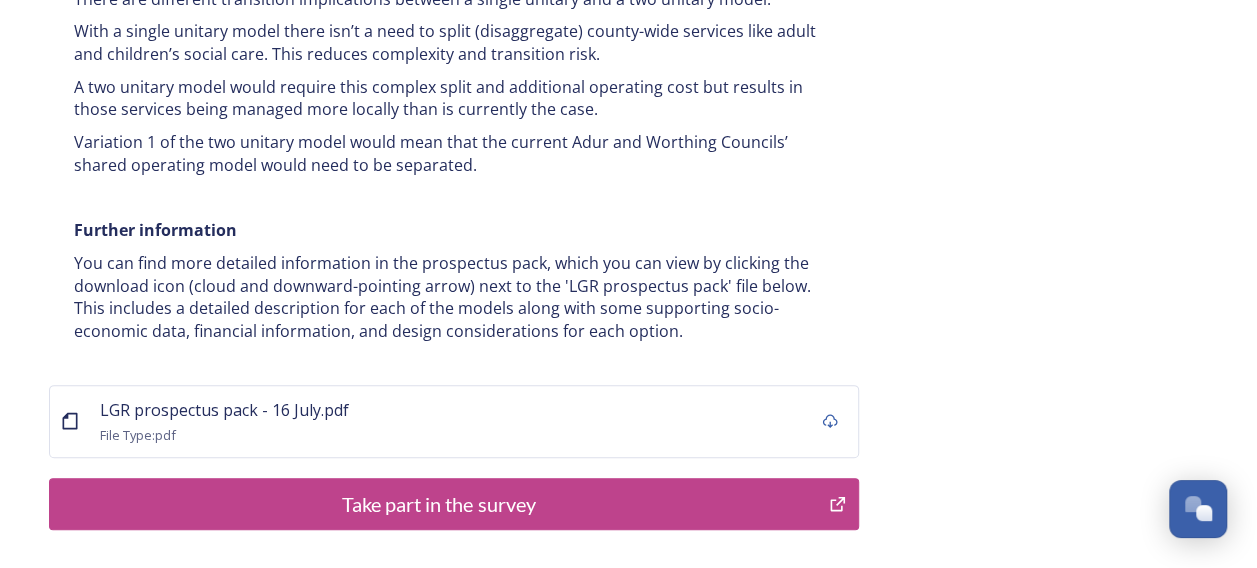 scroll, scrollTop: 3999, scrollLeft: 0, axis: vertical 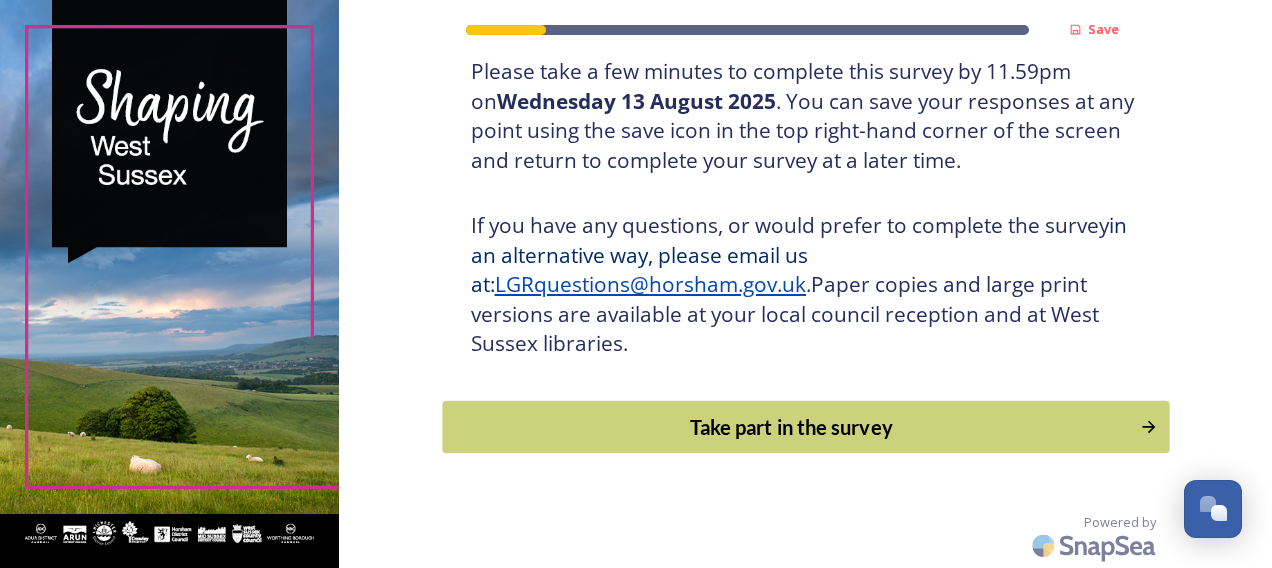 click on "Take part in the survey" at bounding box center (791, 427) 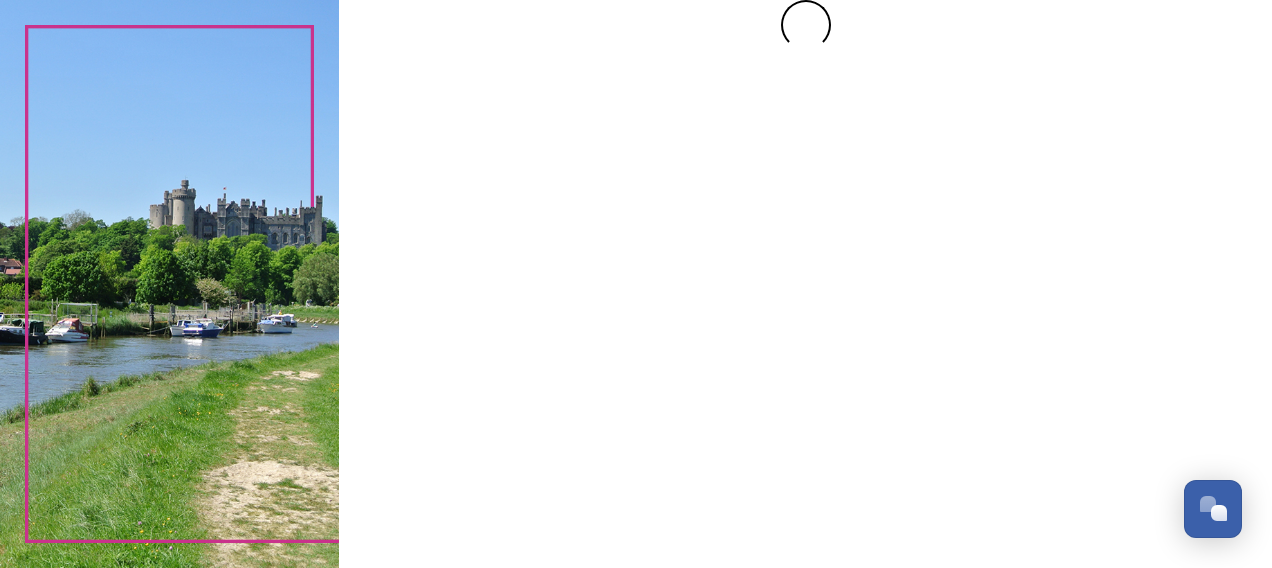scroll, scrollTop: 0, scrollLeft: 0, axis: both 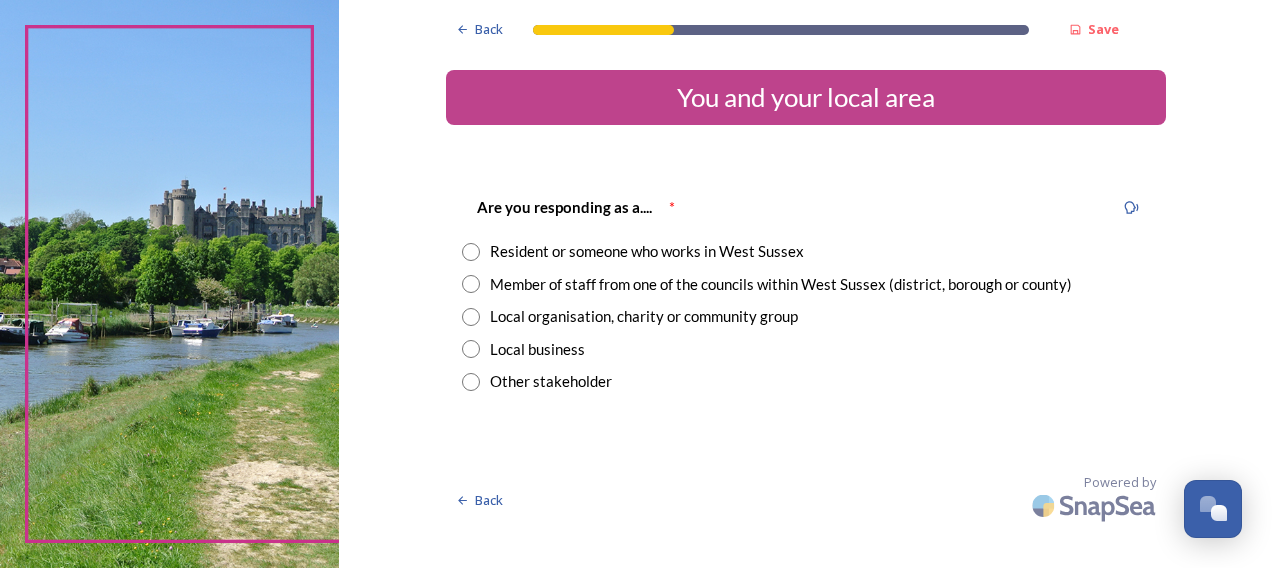 click on "Member of staff from one of the councils within West Sussex (district, borough or county)" at bounding box center (781, 284) 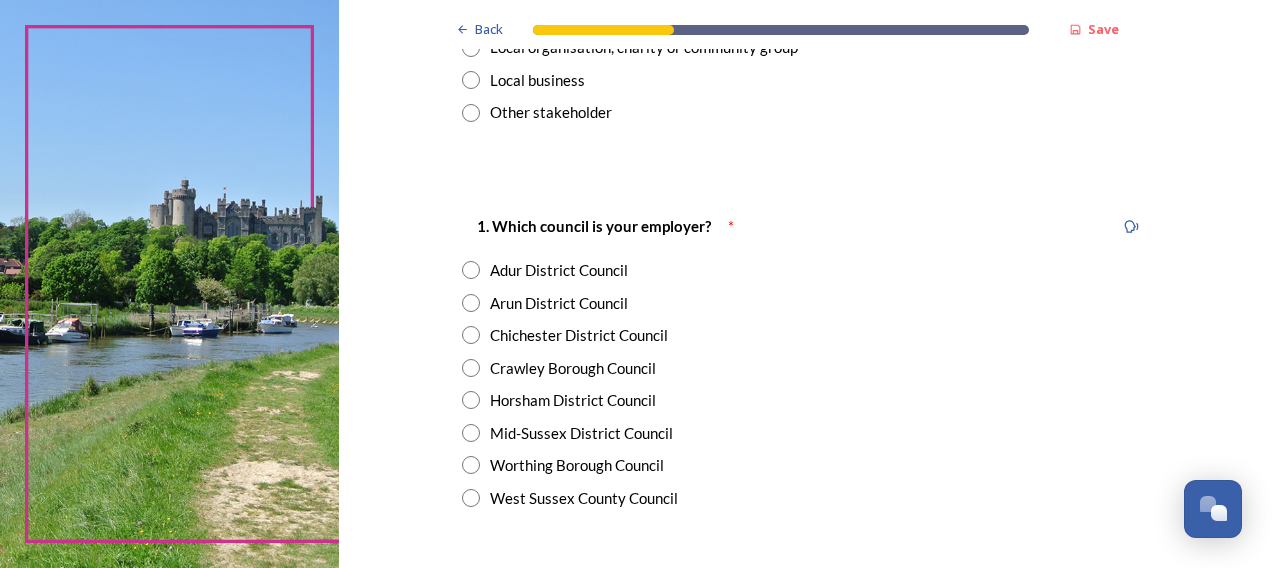 scroll, scrollTop: 277, scrollLeft: 0, axis: vertical 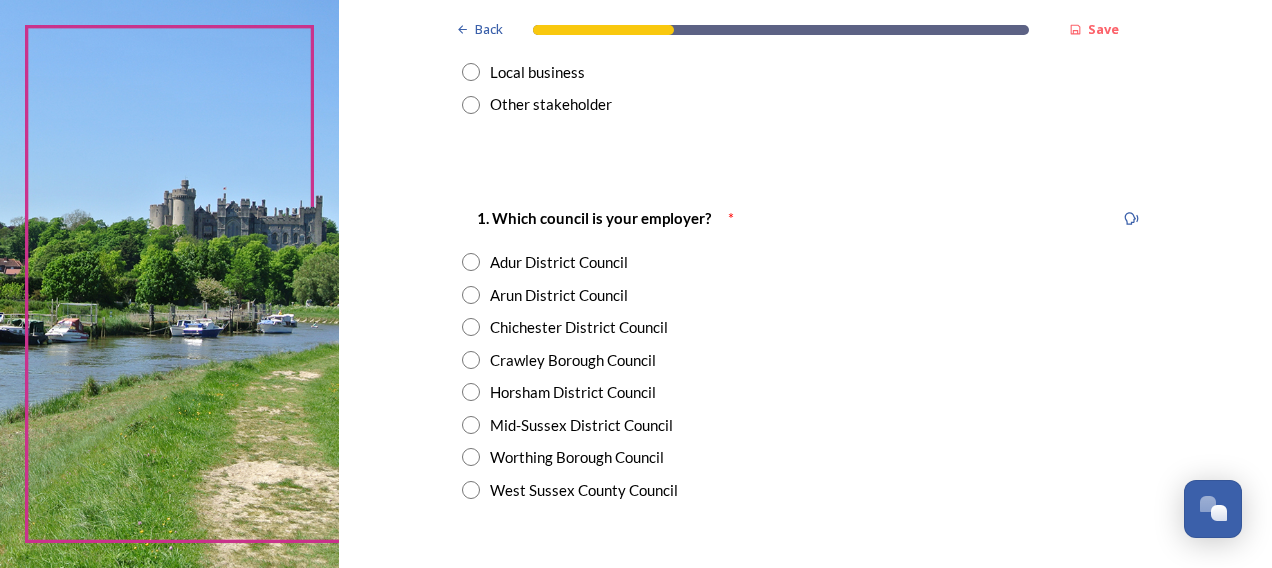 click on "West Sussex County Council" at bounding box center [584, 490] 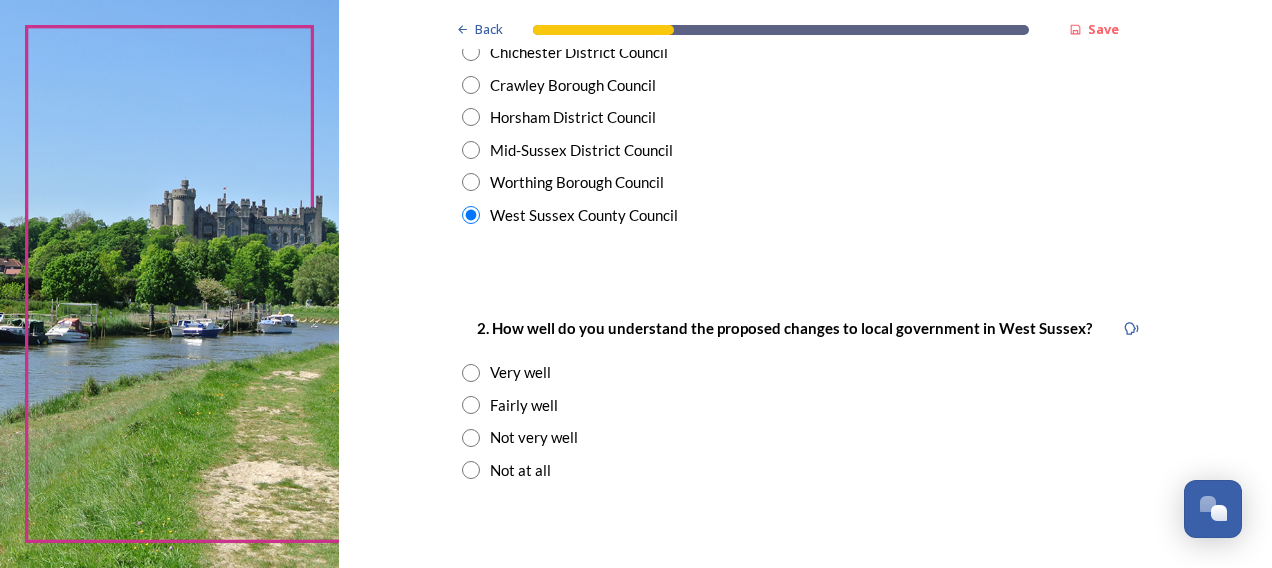 scroll, scrollTop: 553, scrollLeft: 0, axis: vertical 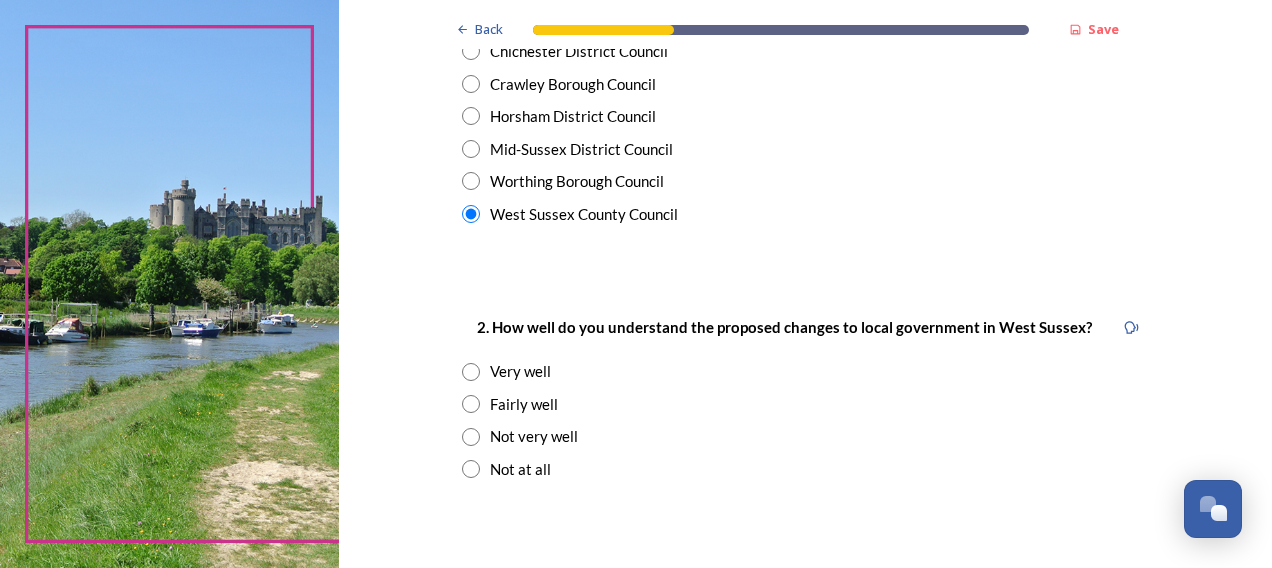 click on "Not very well" at bounding box center (534, 436) 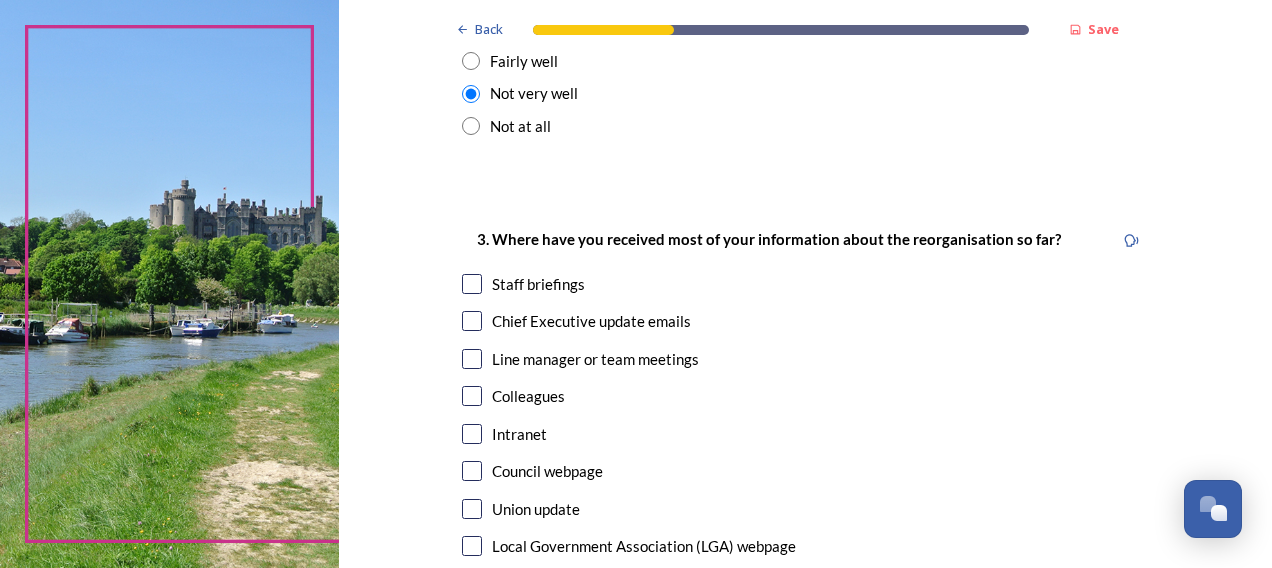 scroll, scrollTop: 901, scrollLeft: 0, axis: vertical 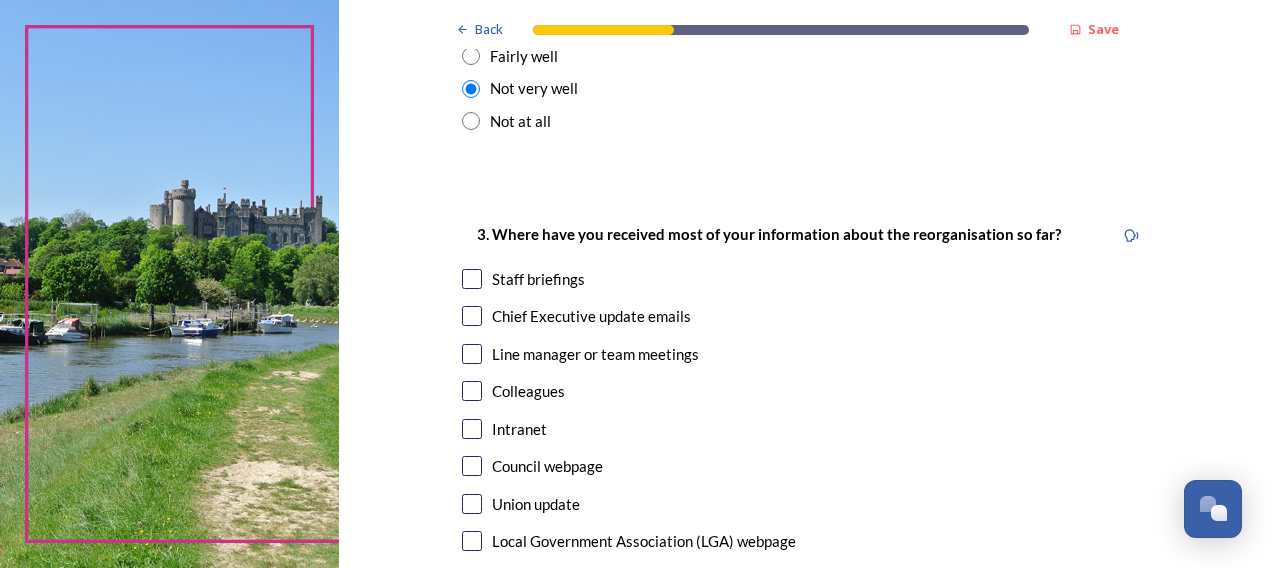 click on "Line manager or team meetings" at bounding box center [595, 354] 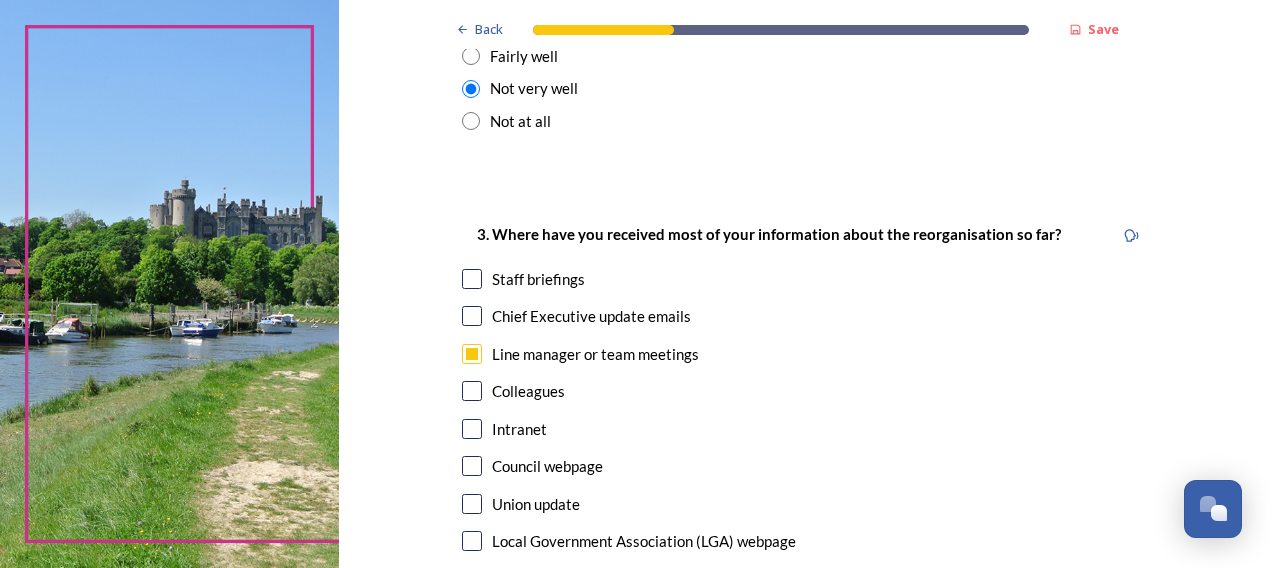 checkbox on "true" 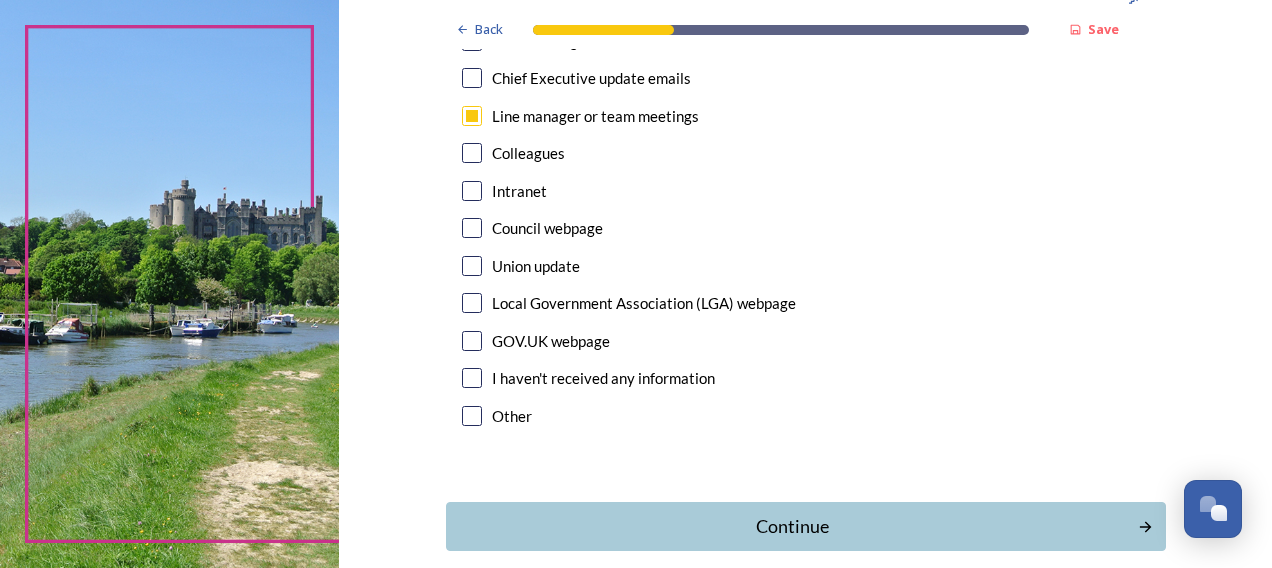 scroll, scrollTop: 1162, scrollLeft: 0, axis: vertical 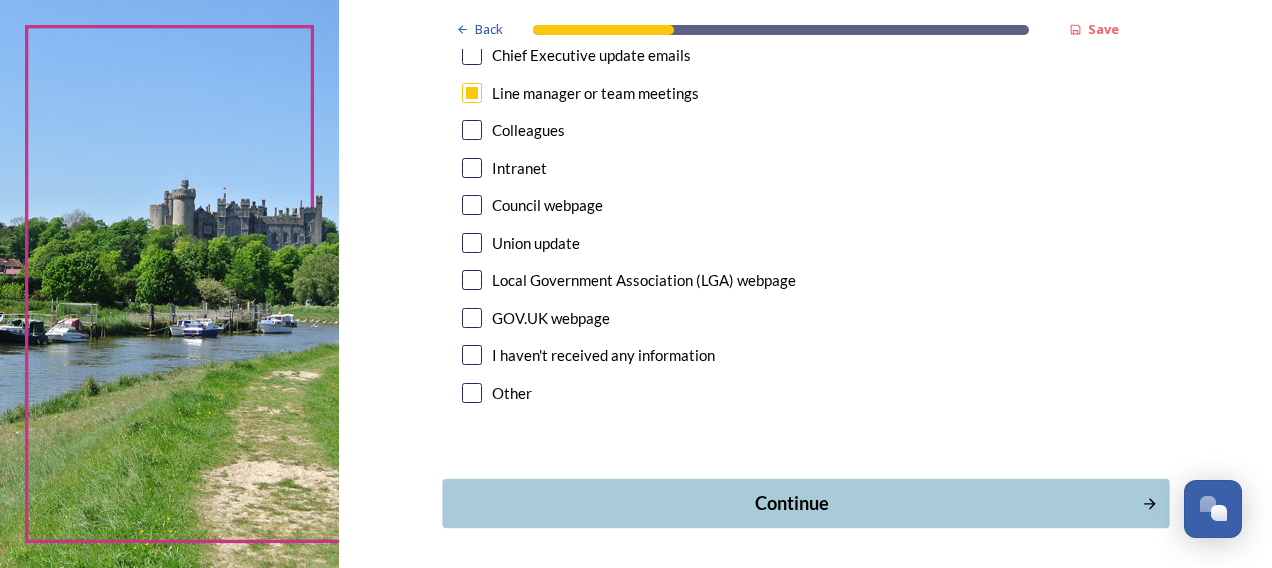 click on "Continue" at bounding box center (791, 503) 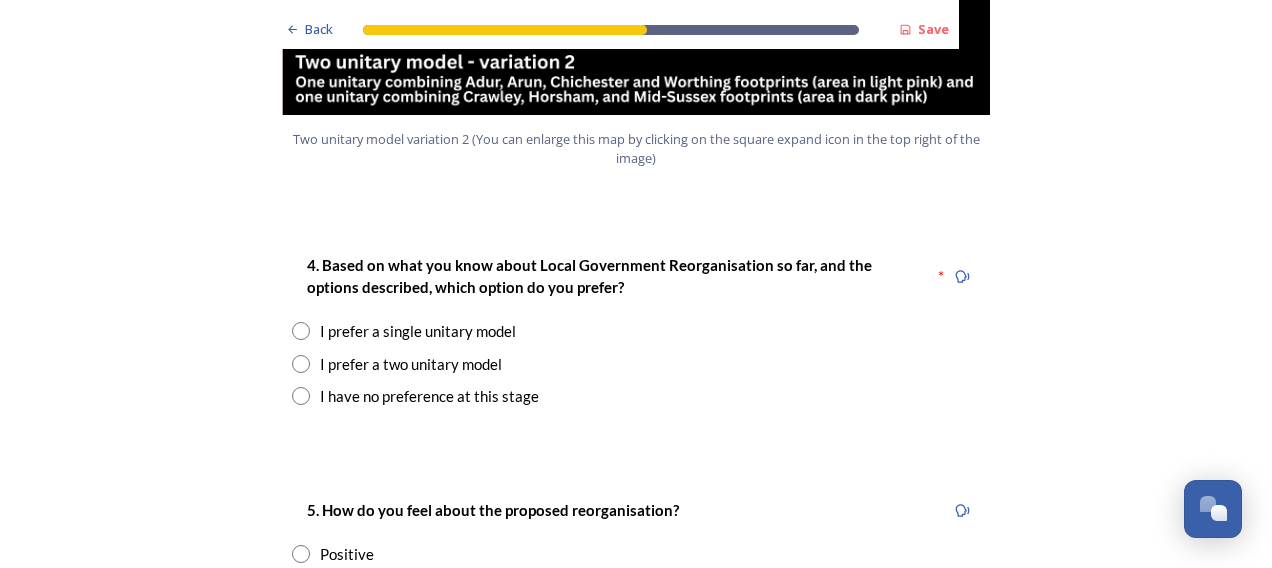 scroll, scrollTop: 2486, scrollLeft: 0, axis: vertical 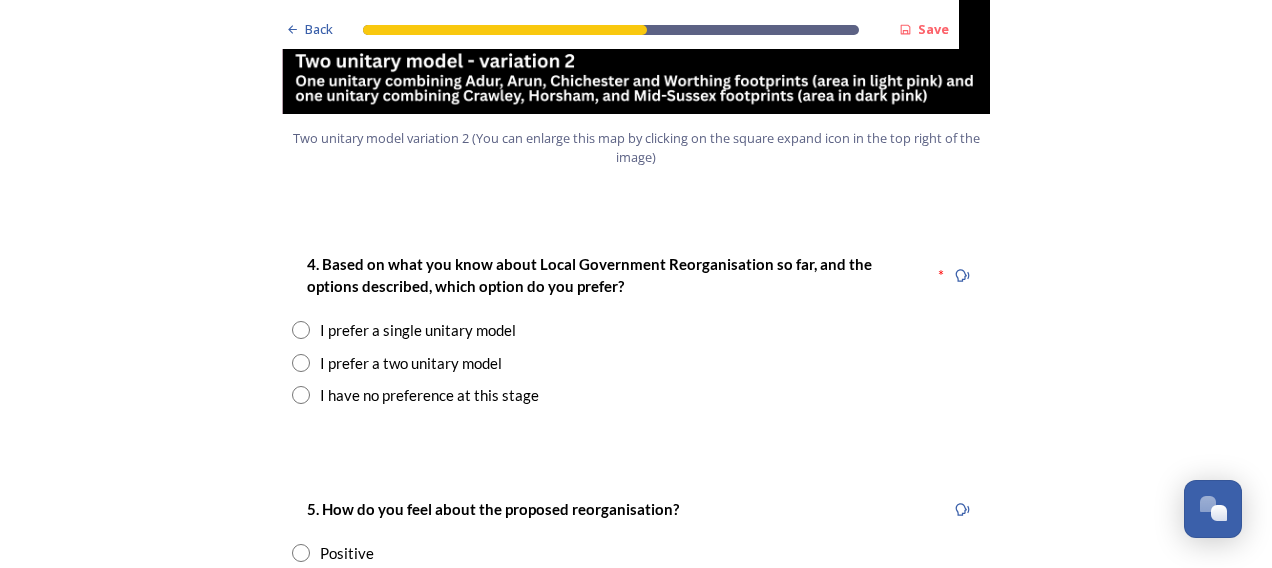 click at bounding box center (301, 330) 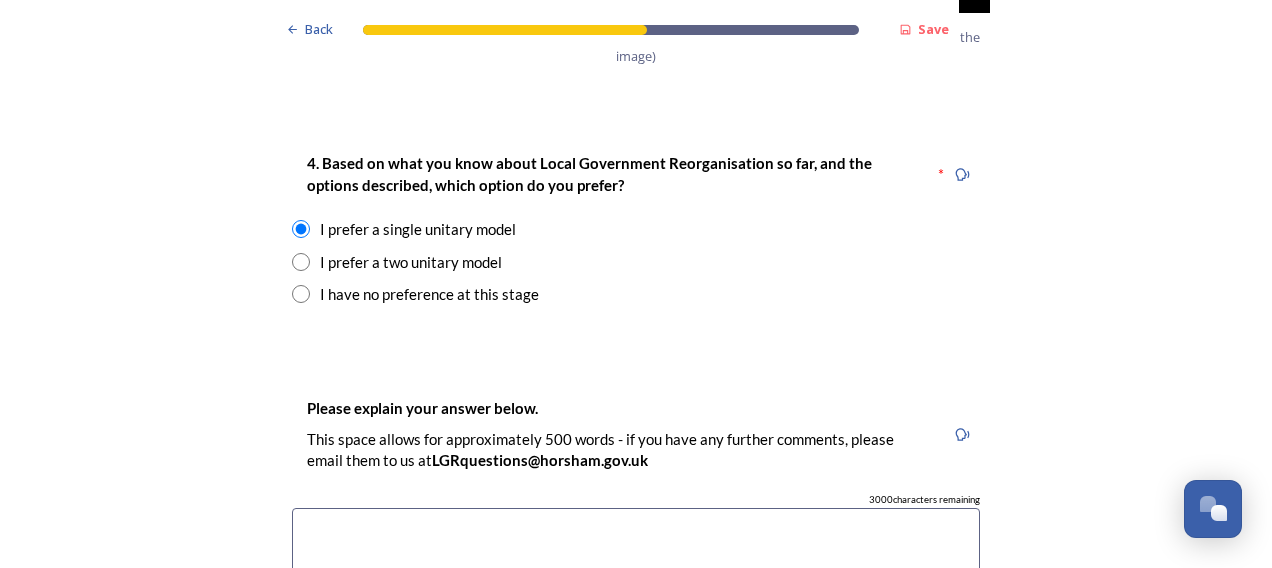 scroll, scrollTop: 2588, scrollLeft: 0, axis: vertical 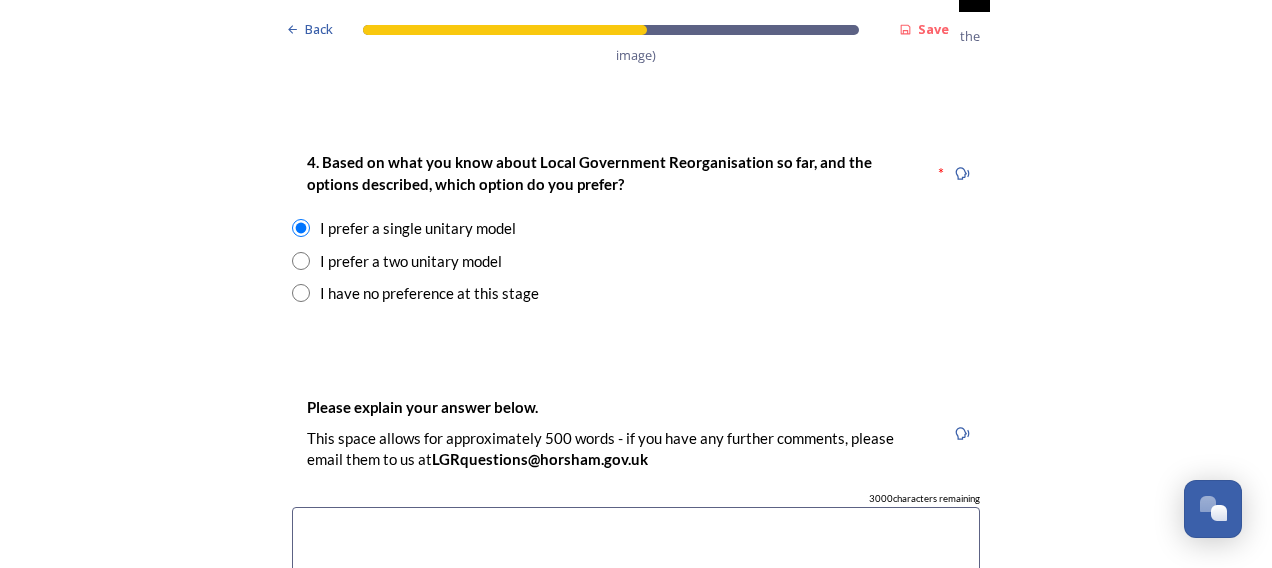 click at bounding box center (301, 293) 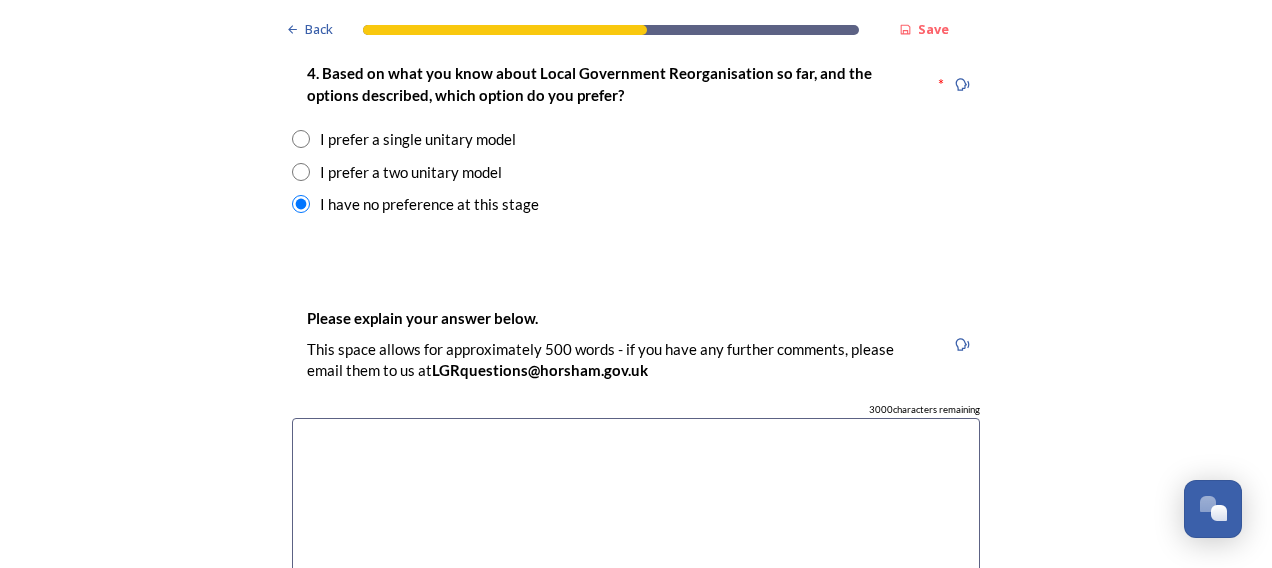 scroll, scrollTop: 2676, scrollLeft: 0, axis: vertical 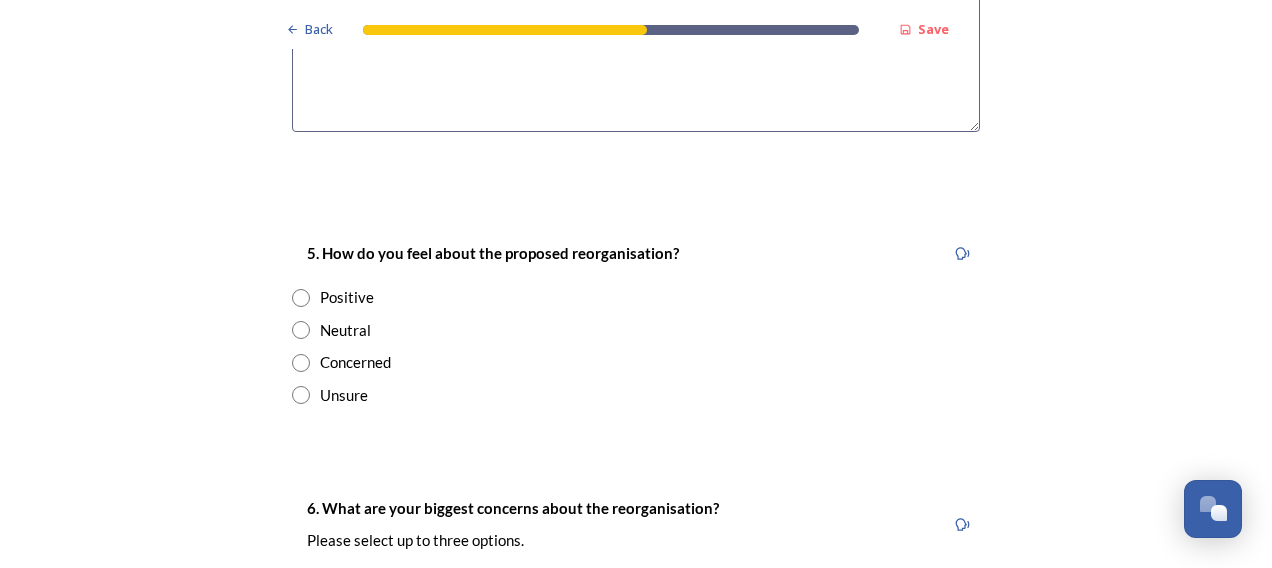 click at bounding box center (301, 363) 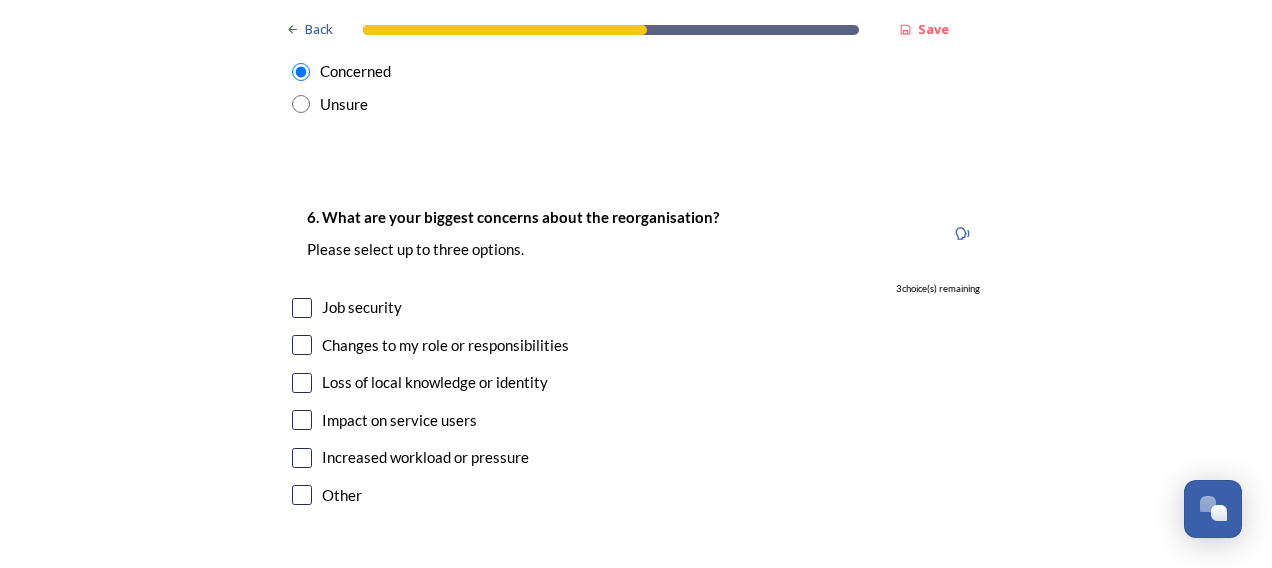 scroll, scrollTop: 3479, scrollLeft: 0, axis: vertical 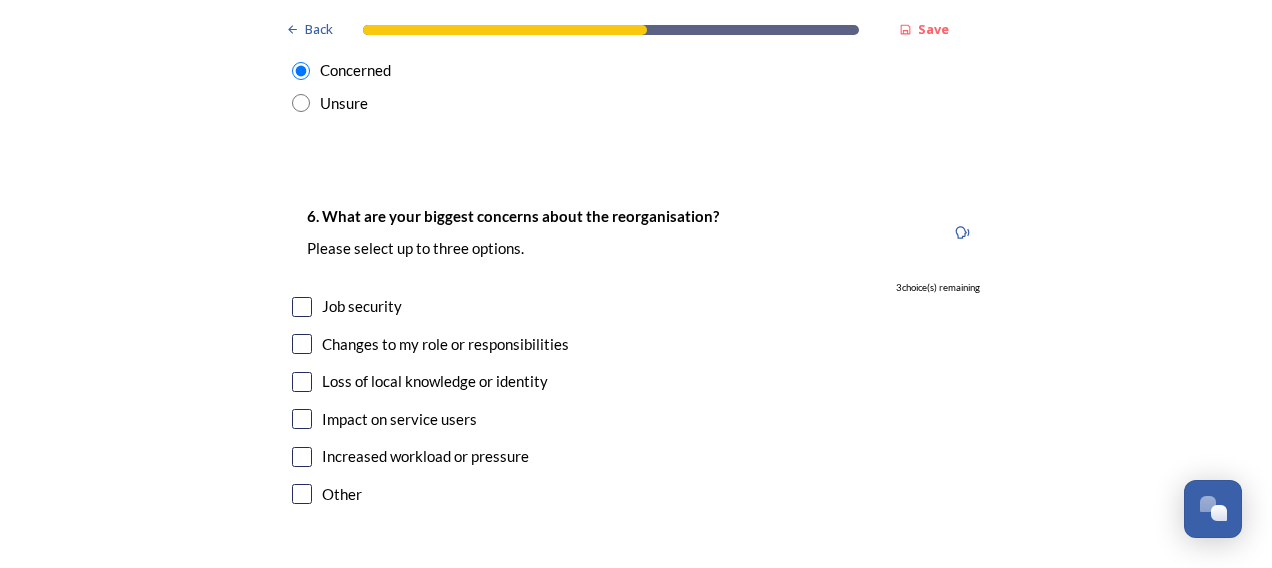 click at bounding box center [302, 307] 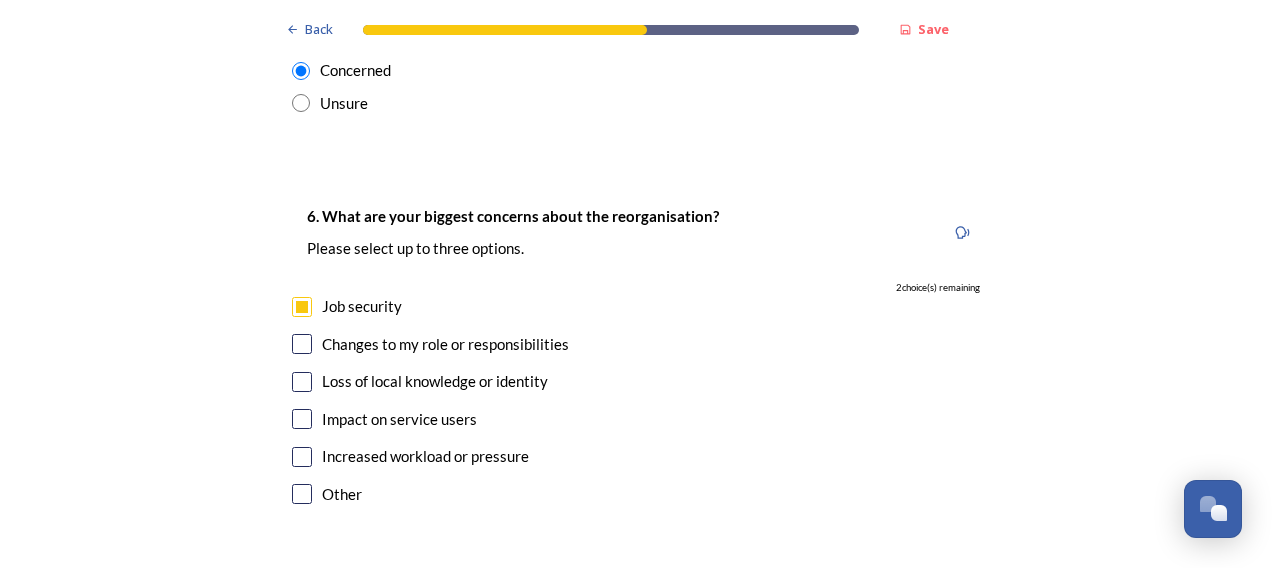 click at bounding box center [302, 344] 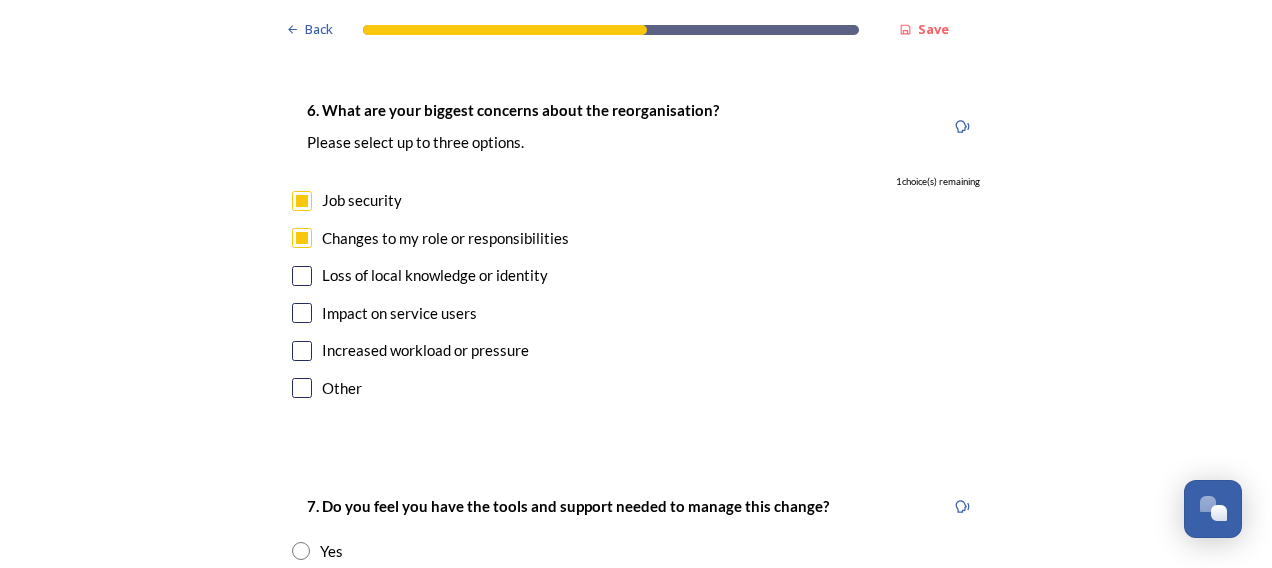 scroll, scrollTop: 3586, scrollLeft: 0, axis: vertical 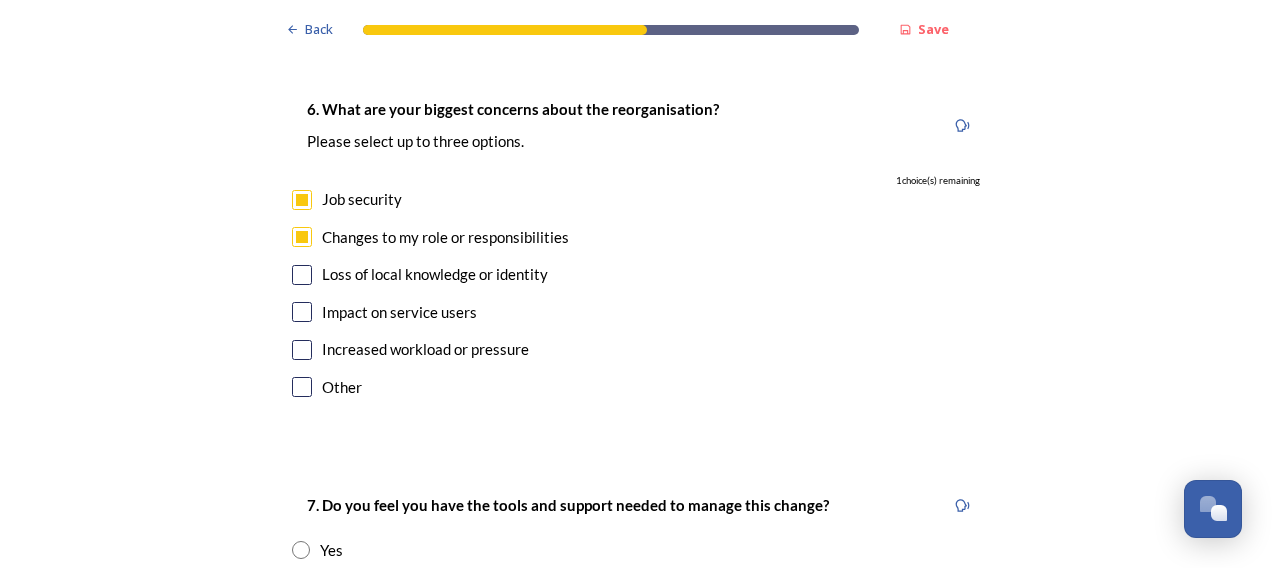 click at bounding box center [302, 350] 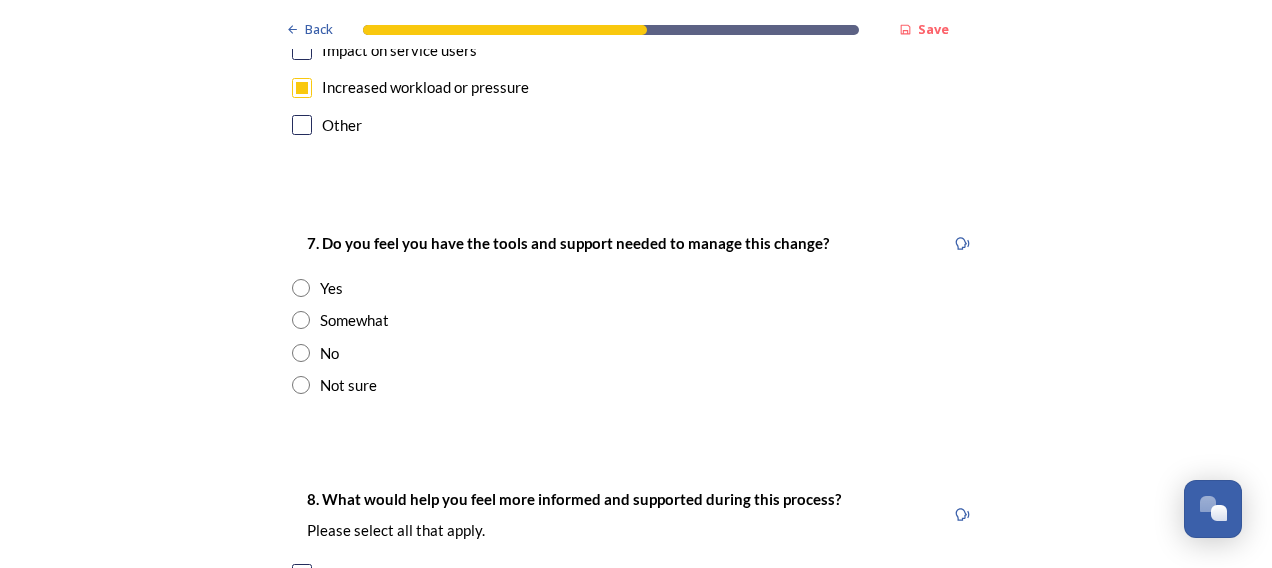scroll, scrollTop: 3849, scrollLeft: 0, axis: vertical 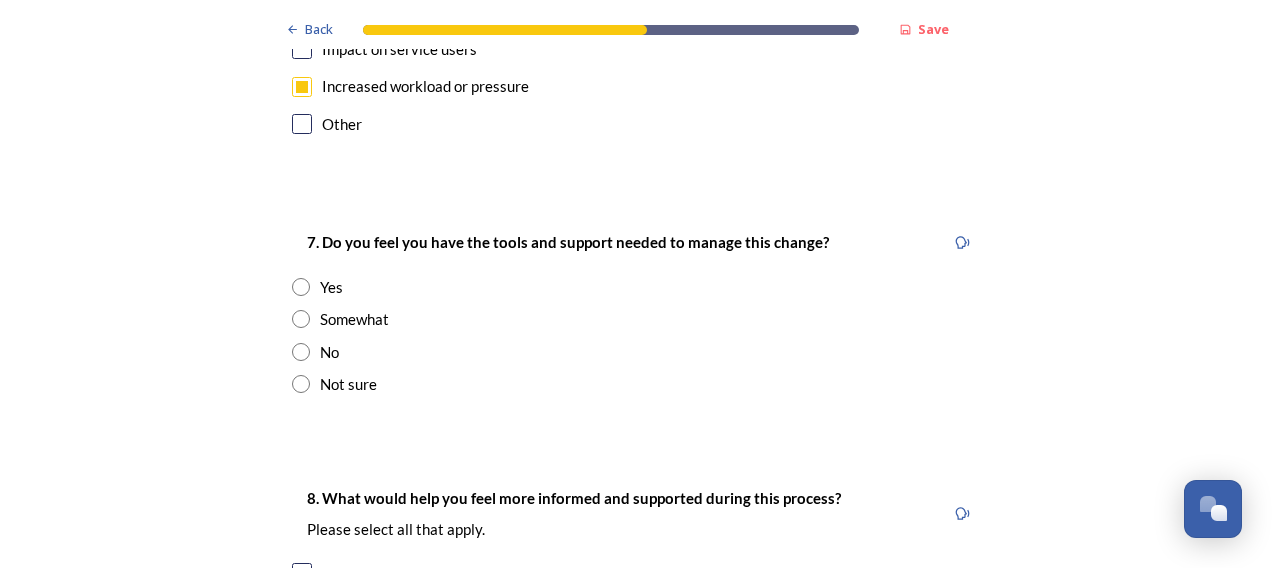 click at bounding box center (301, 352) 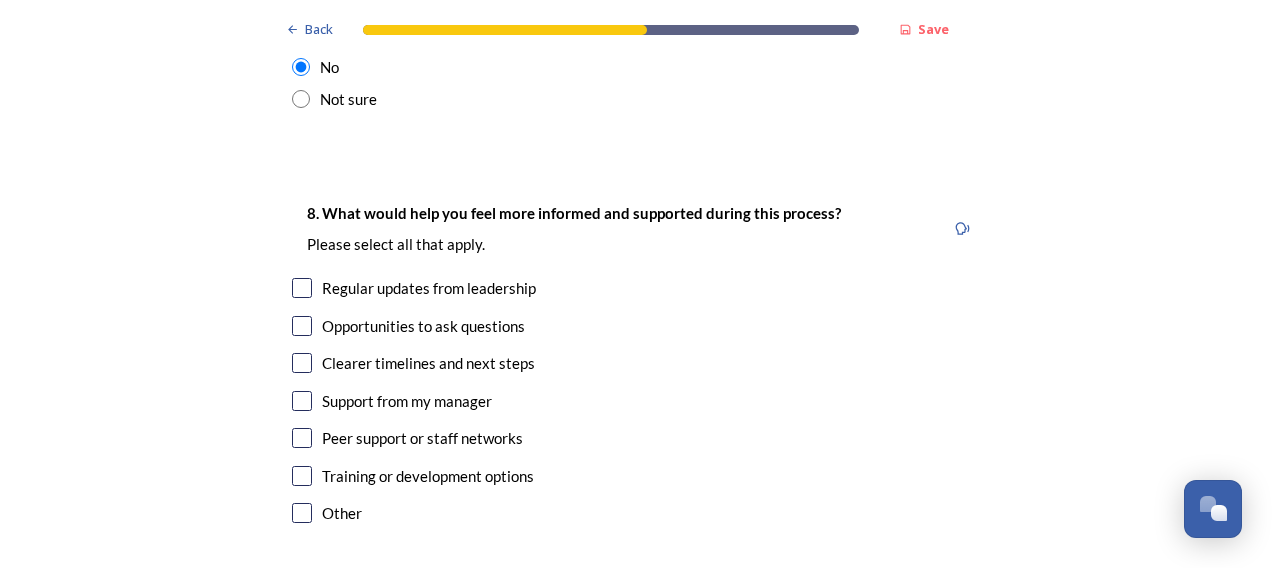 scroll, scrollTop: 4142, scrollLeft: 0, axis: vertical 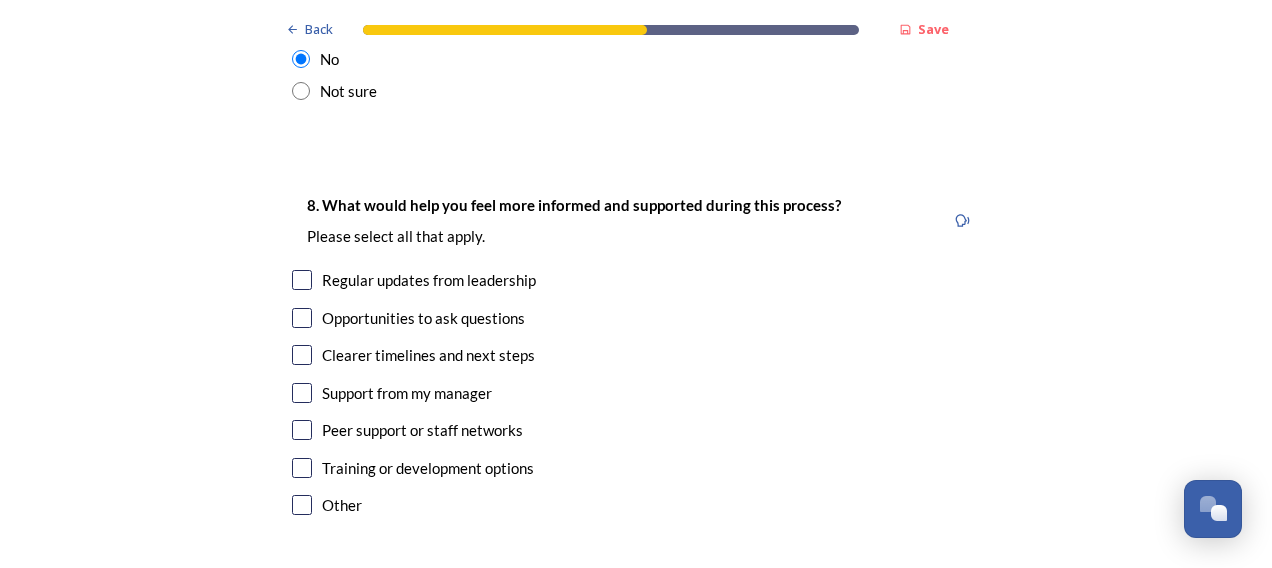 click at bounding box center [302, 393] 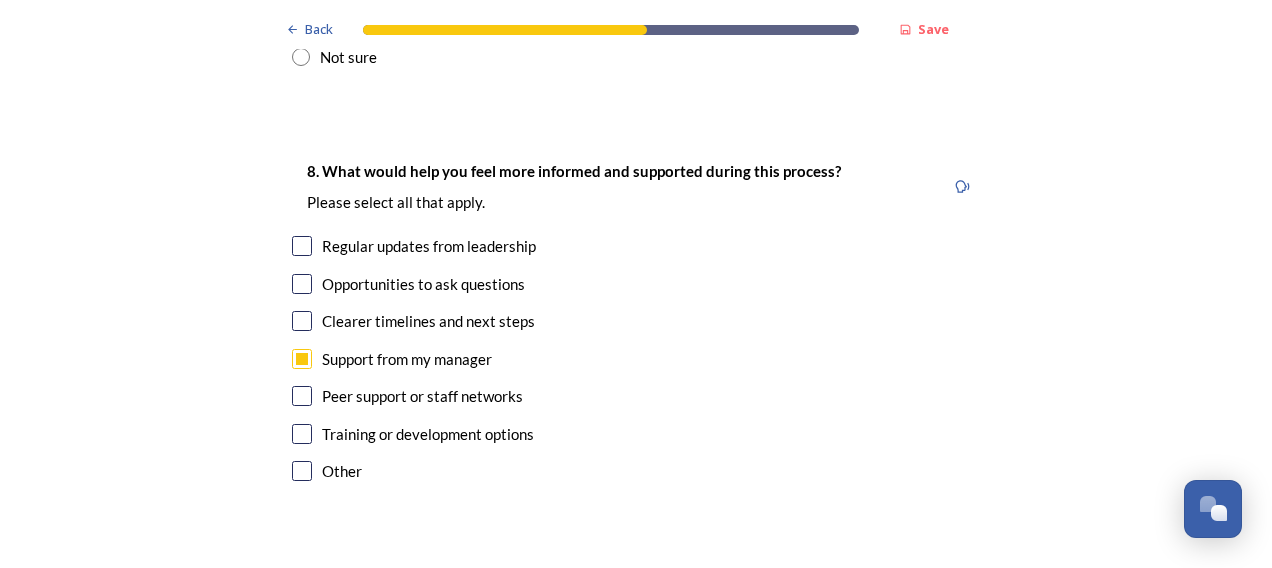 scroll, scrollTop: 4207, scrollLeft: 0, axis: vertical 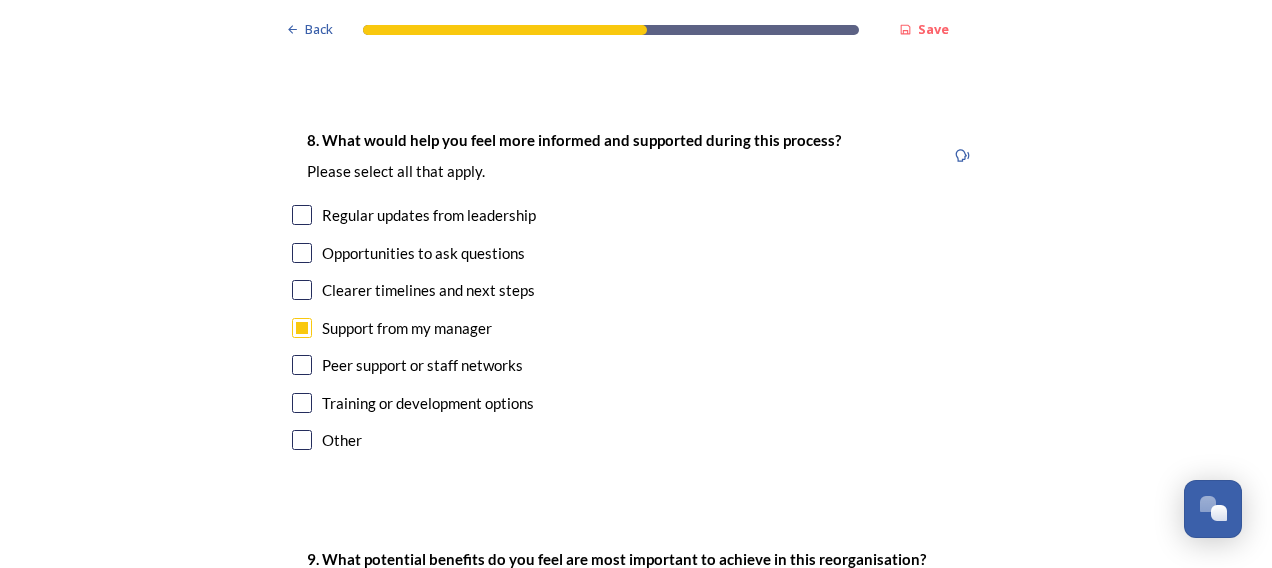 click at bounding box center (302, 253) 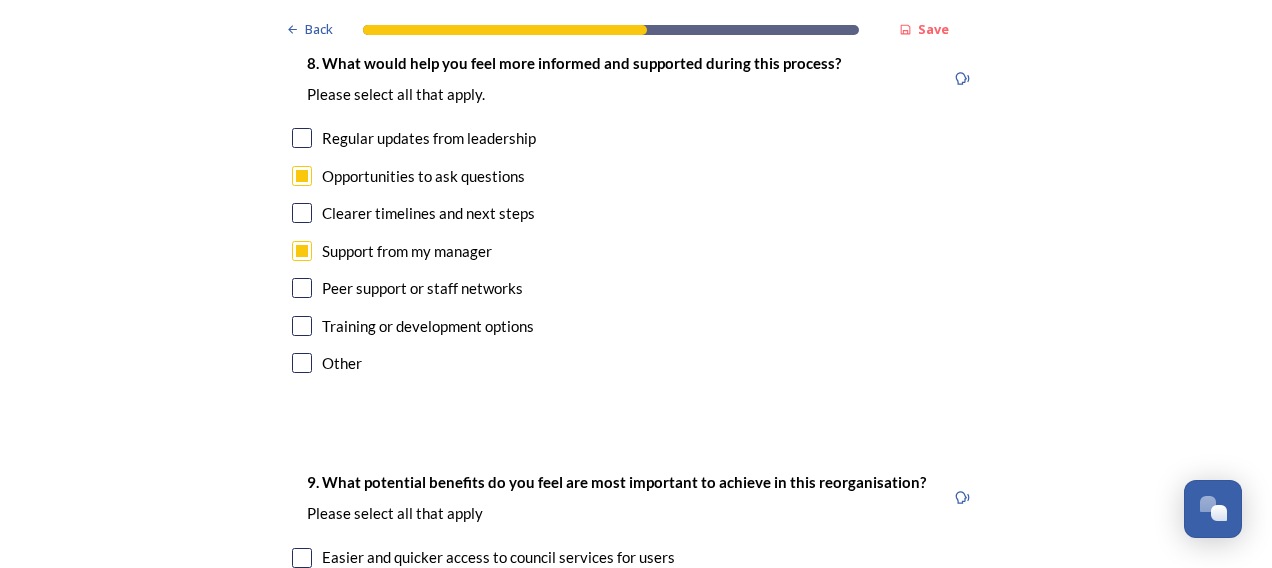 scroll, scrollTop: 4292, scrollLeft: 0, axis: vertical 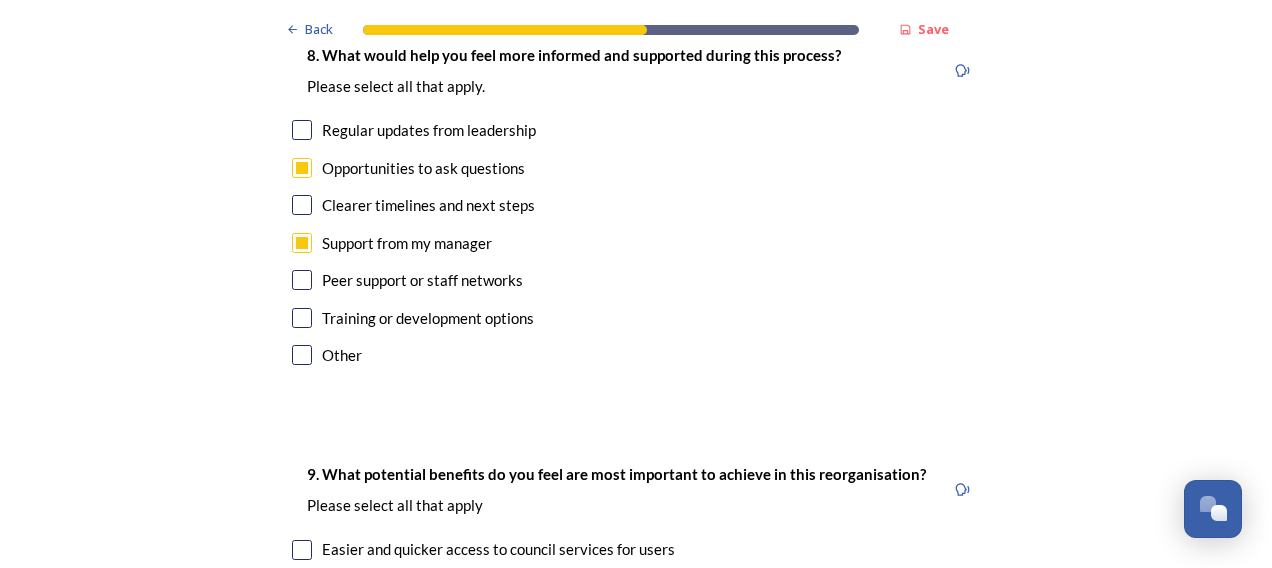 click at bounding box center [302, 205] 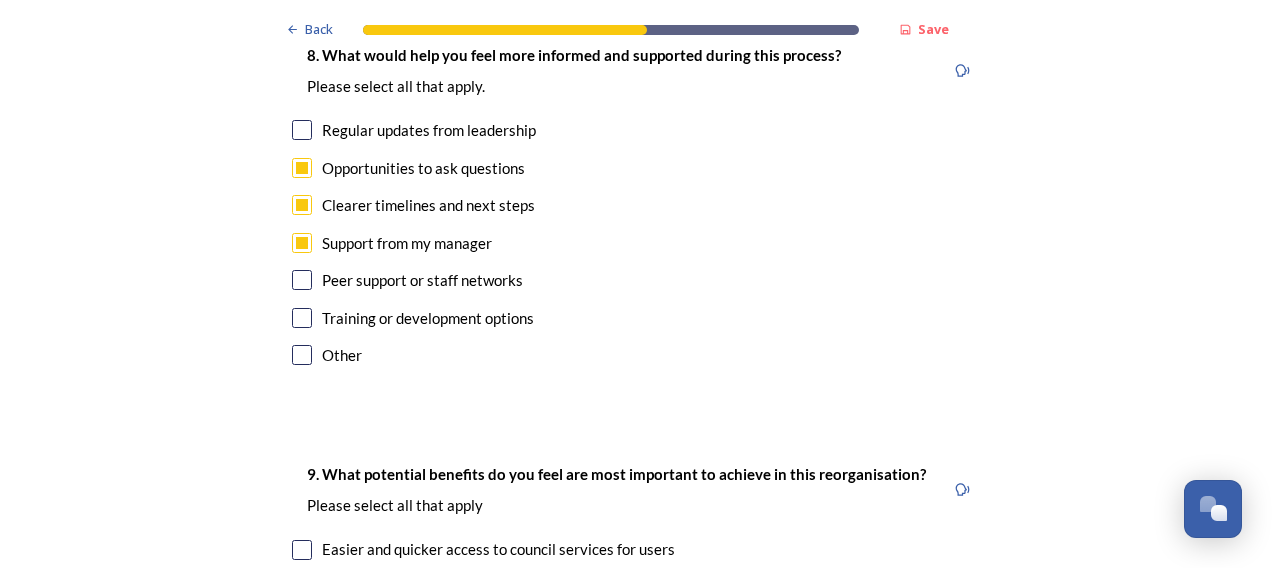 click at bounding box center (302, 355) 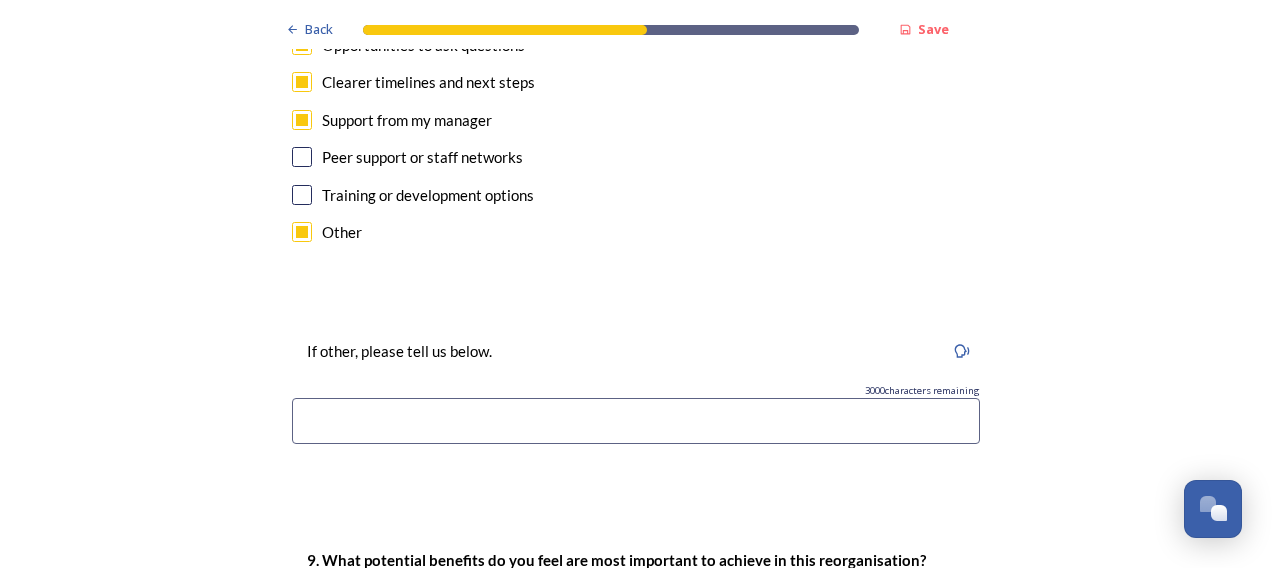 scroll, scrollTop: 4416, scrollLeft: 0, axis: vertical 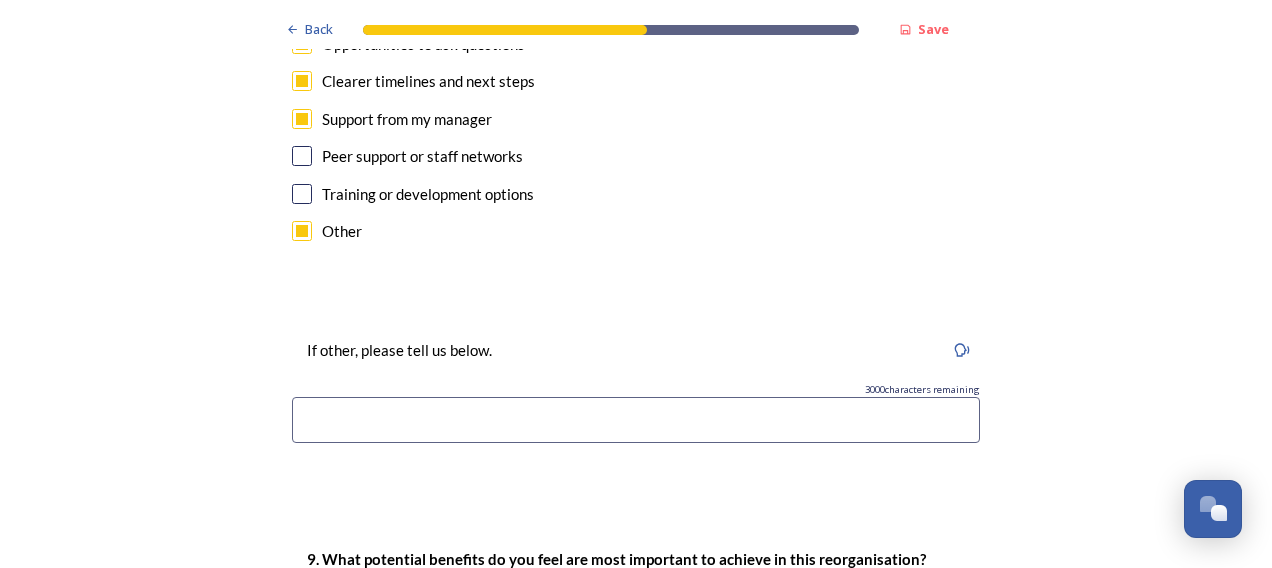 click at bounding box center (636, 420) 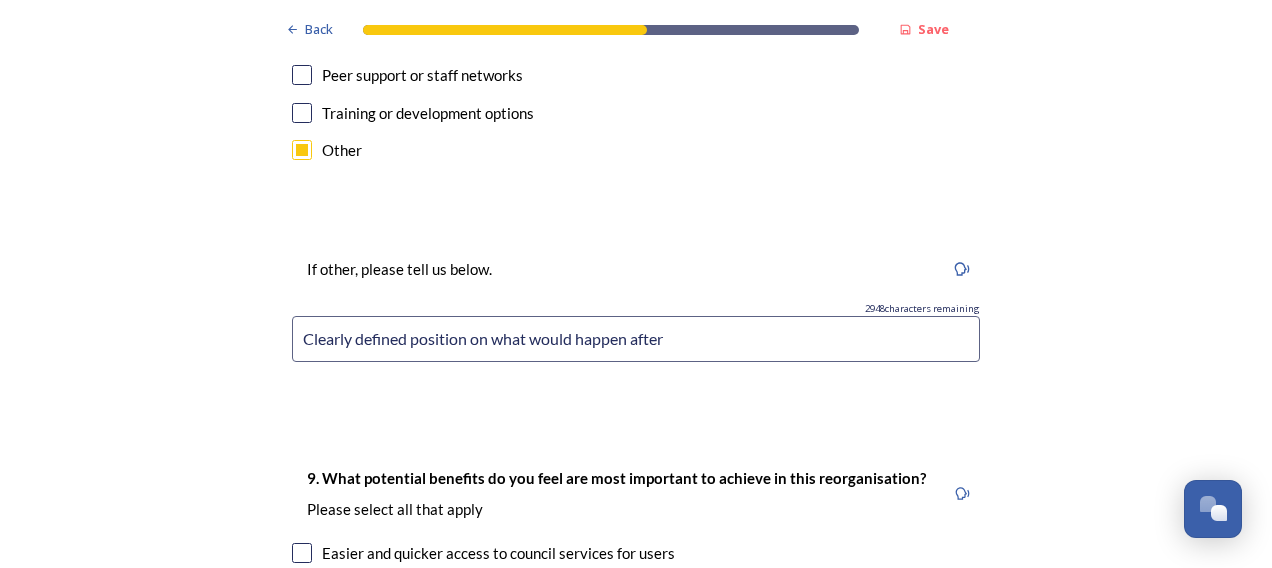 scroll, scrollTop: 4521, scrollLeft: 0, axis: vertical 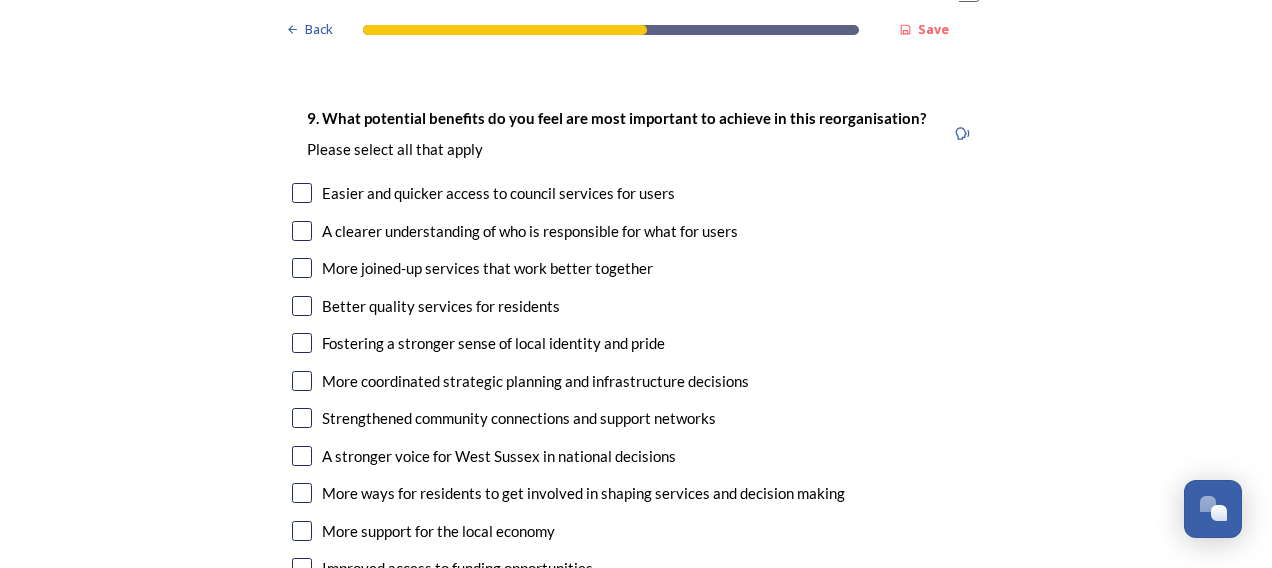type on "Clearly defined position on what would happen after LGR - for example, impact on workload, expected redundancies, job security, understanding of what we'd be taking on from D&B's and how this all comes together contractually." 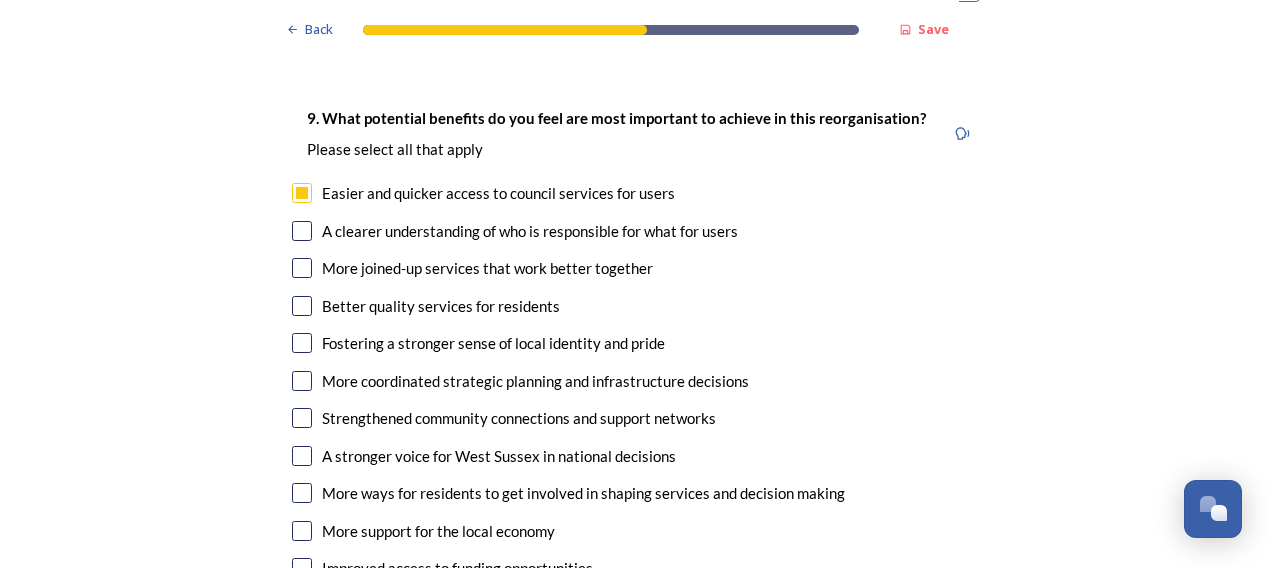 scroll, scrollTop: 0, scrollLeft: 0, axis: both 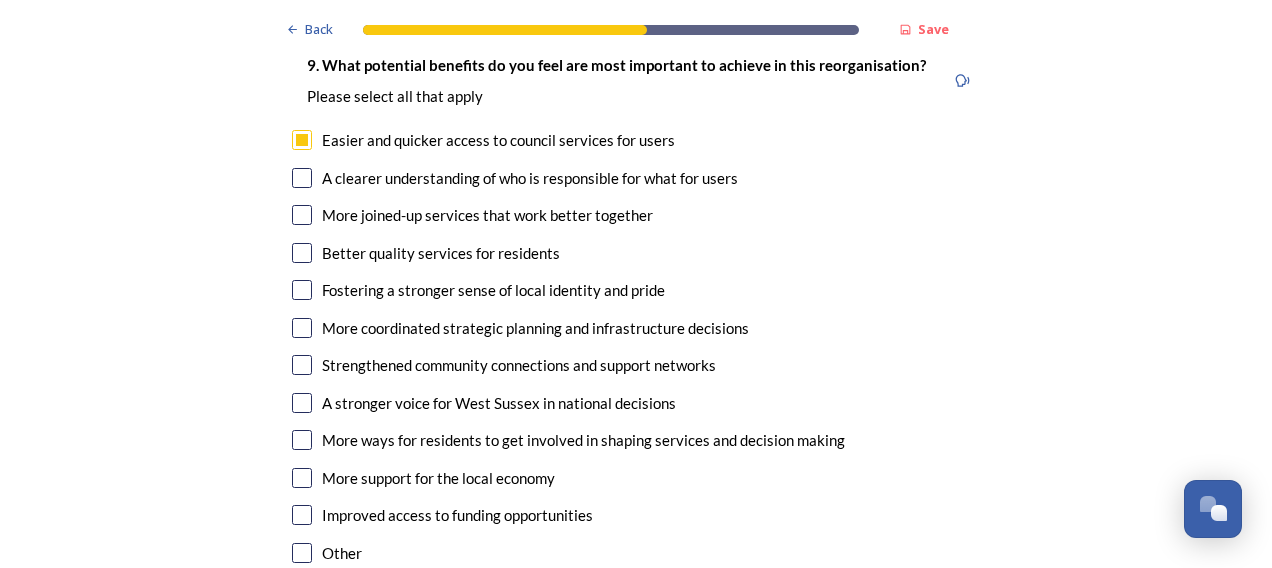 click at bounding box center [302, 215] 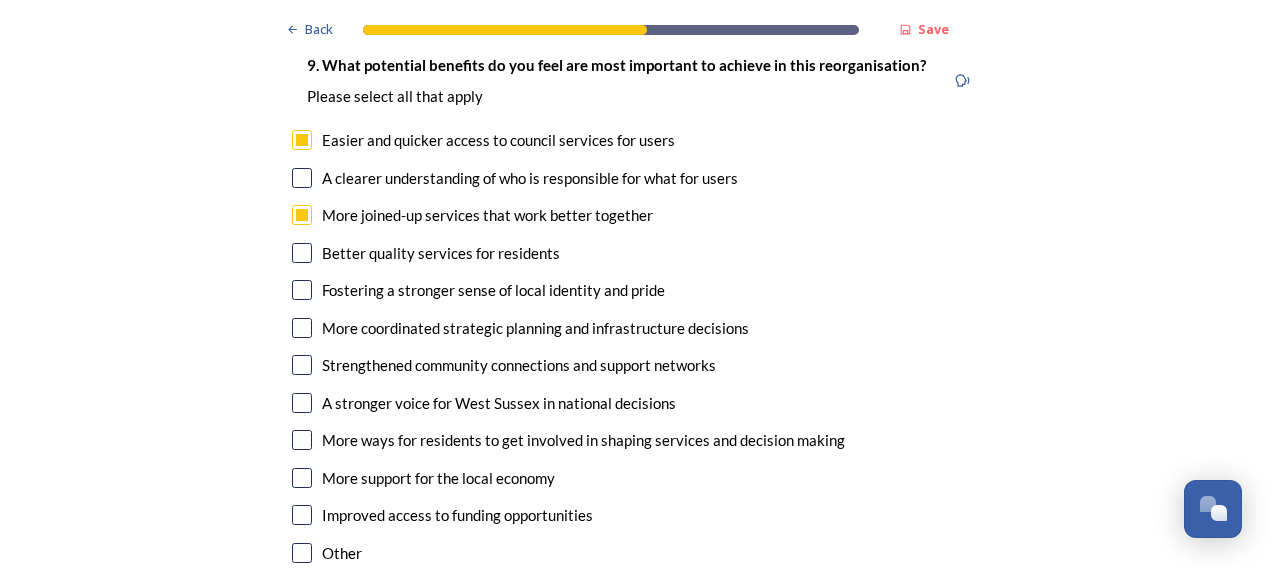 click at bounding box center [302, 253] 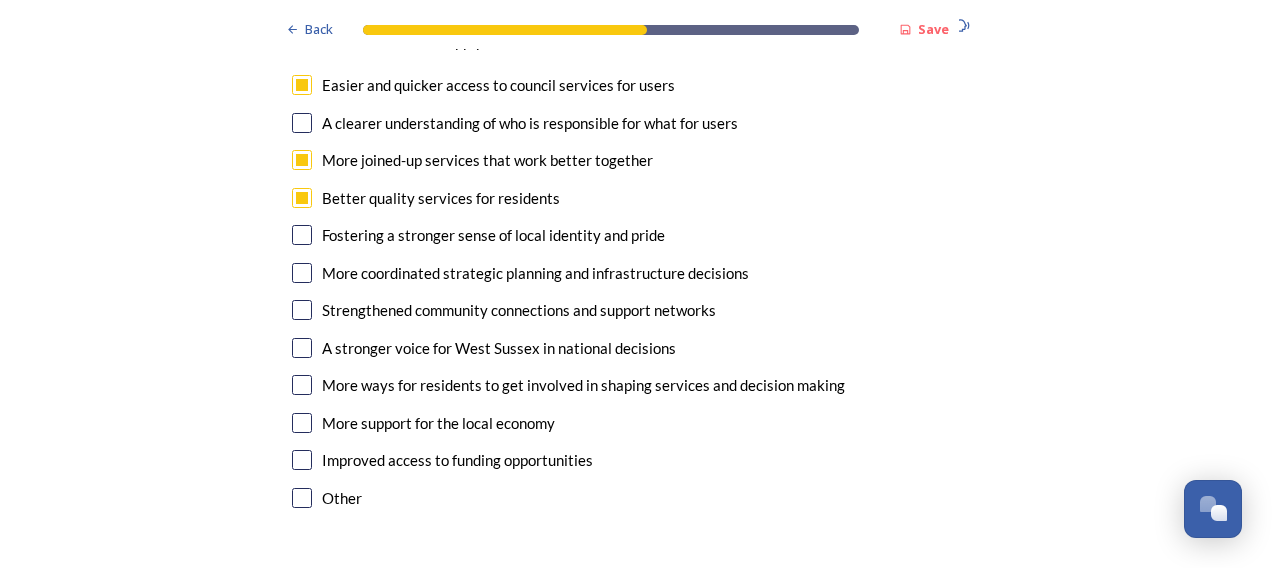 scroll, scrollTop: 4966, scrollLeft: 0, axis: vertical 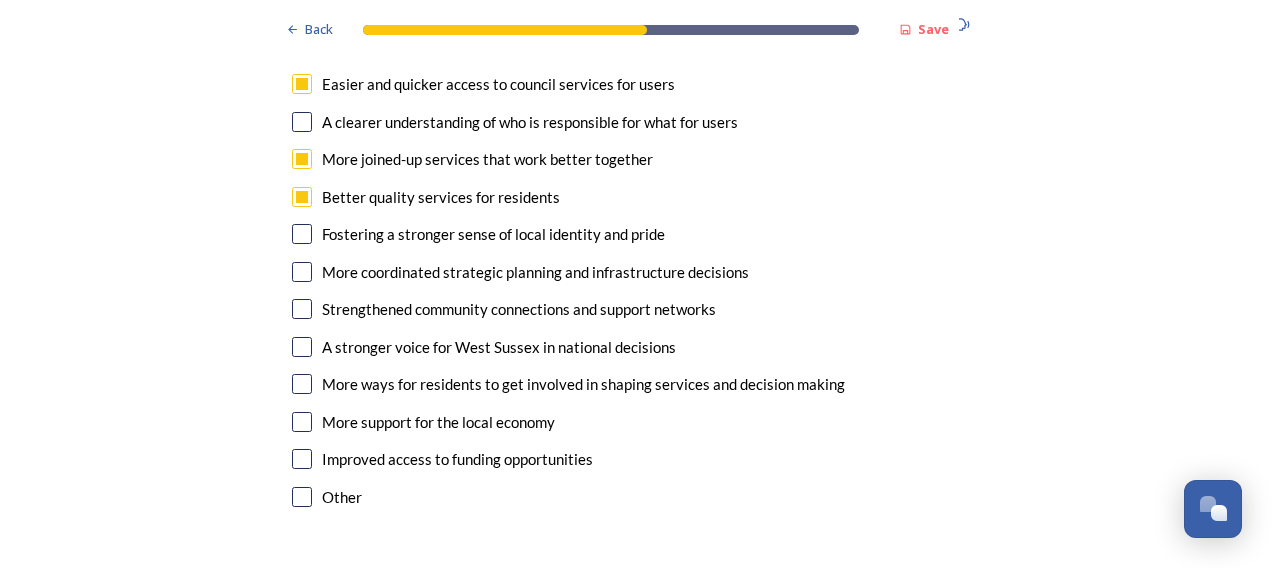 click at bounding box center [302, 272] 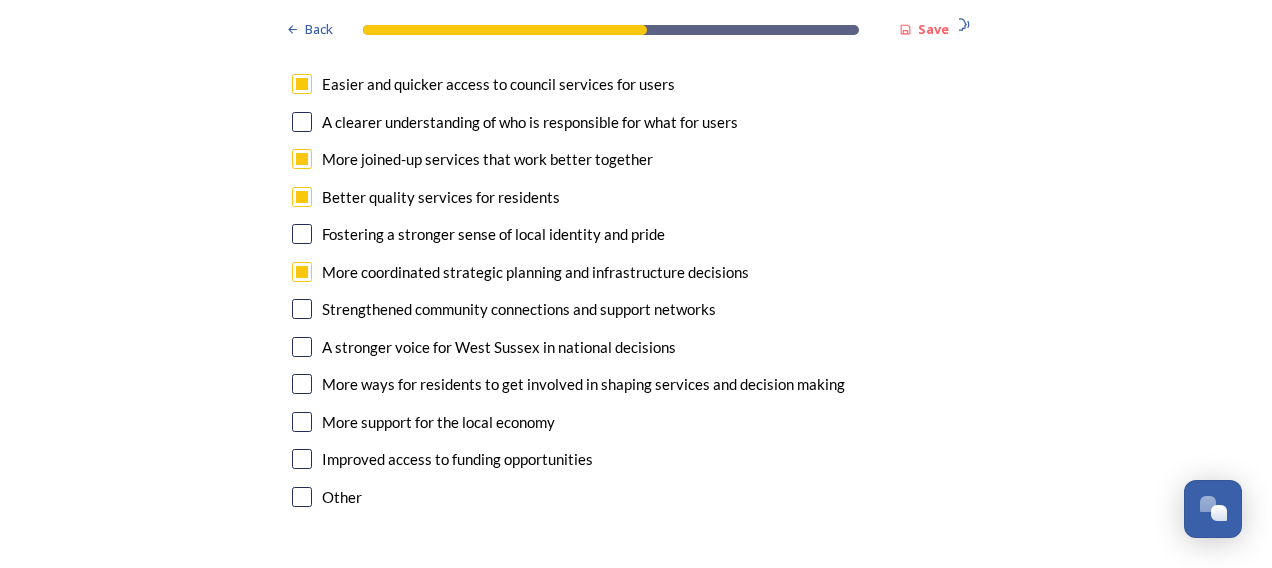 scroll, scrollTop: 4971, scrollLeft: 0, axis: vertical 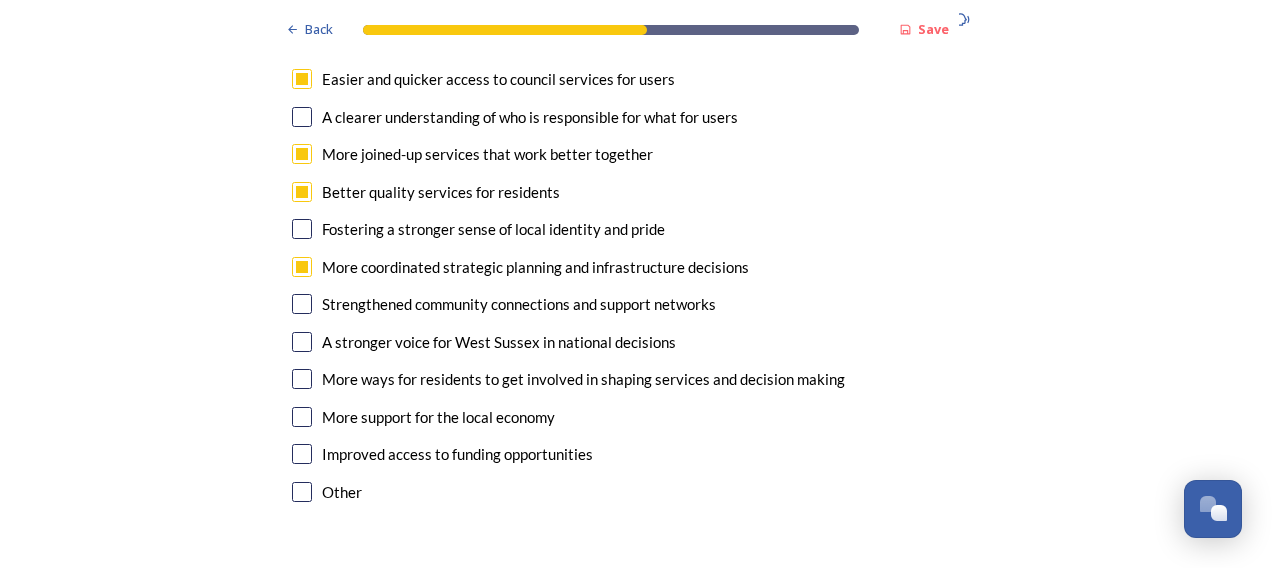 click at bounding box center [302, 342] 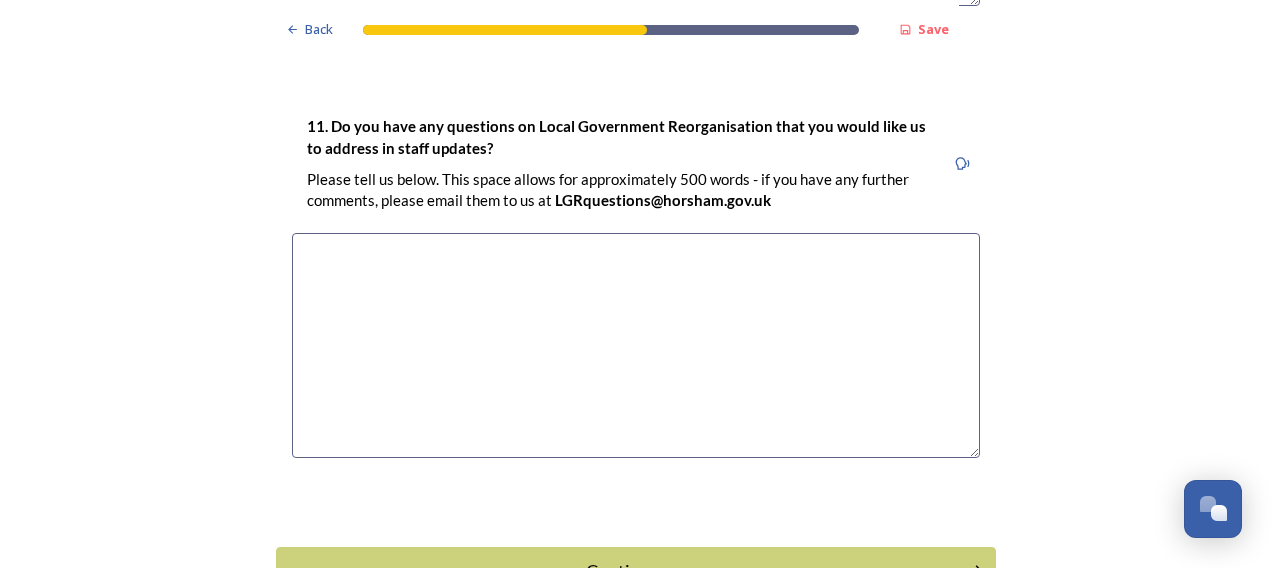 scroll, scrollTop: 5949, scrollLeft: 0, axis: vertical 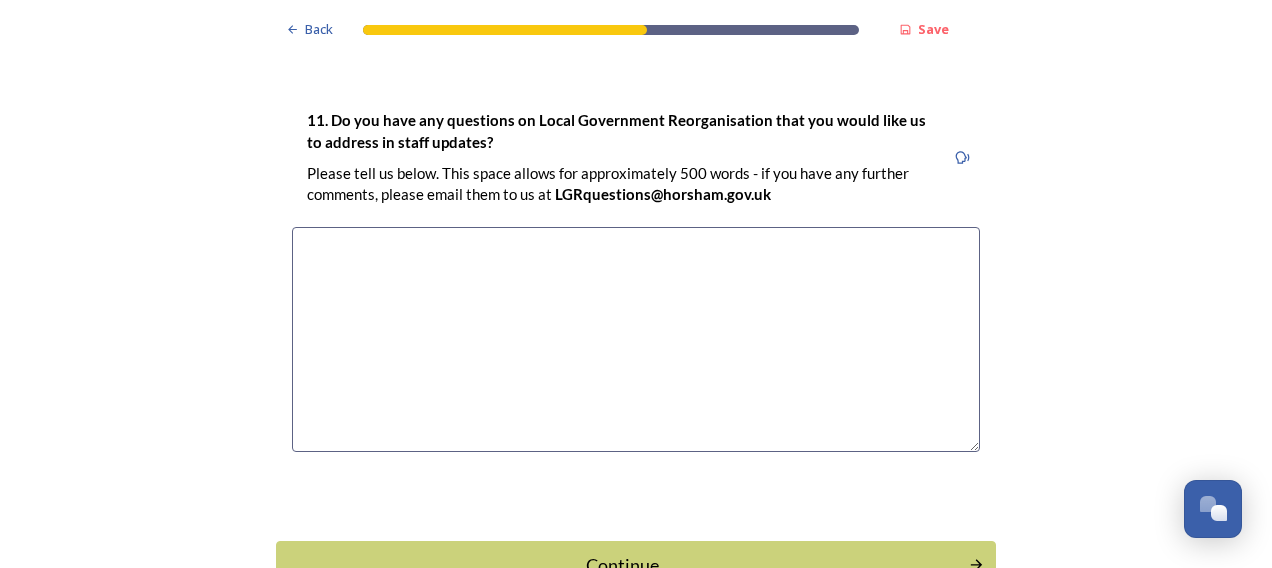 click at bounding box center [636, 339] 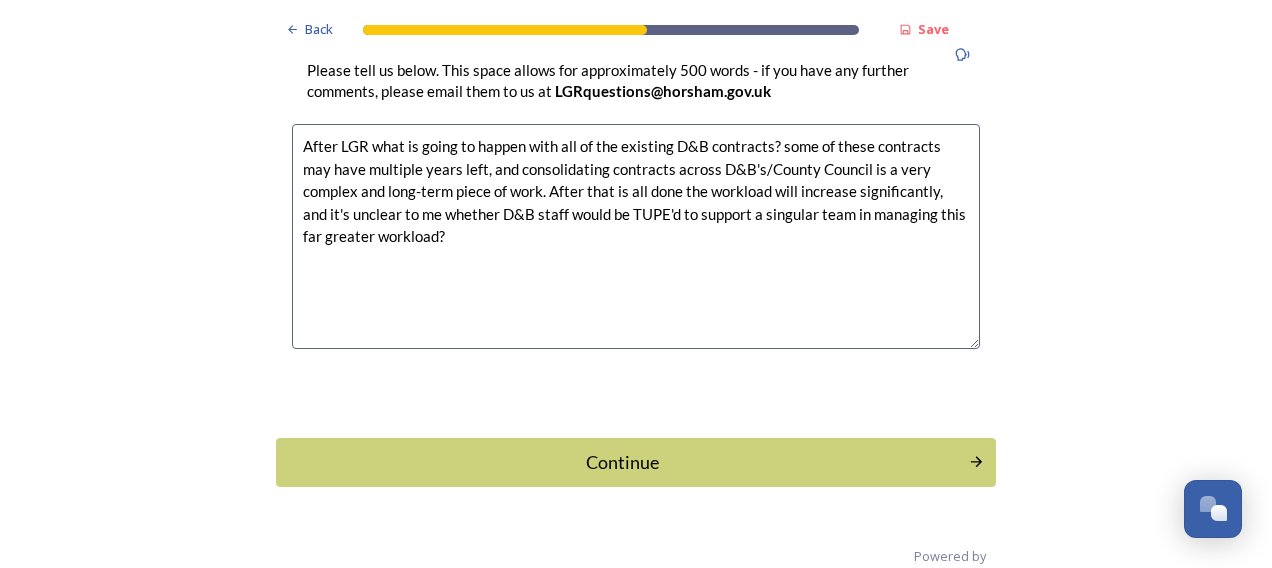 scroll, scrollTop: 6053, scrollLeft: 0, axis: vertical 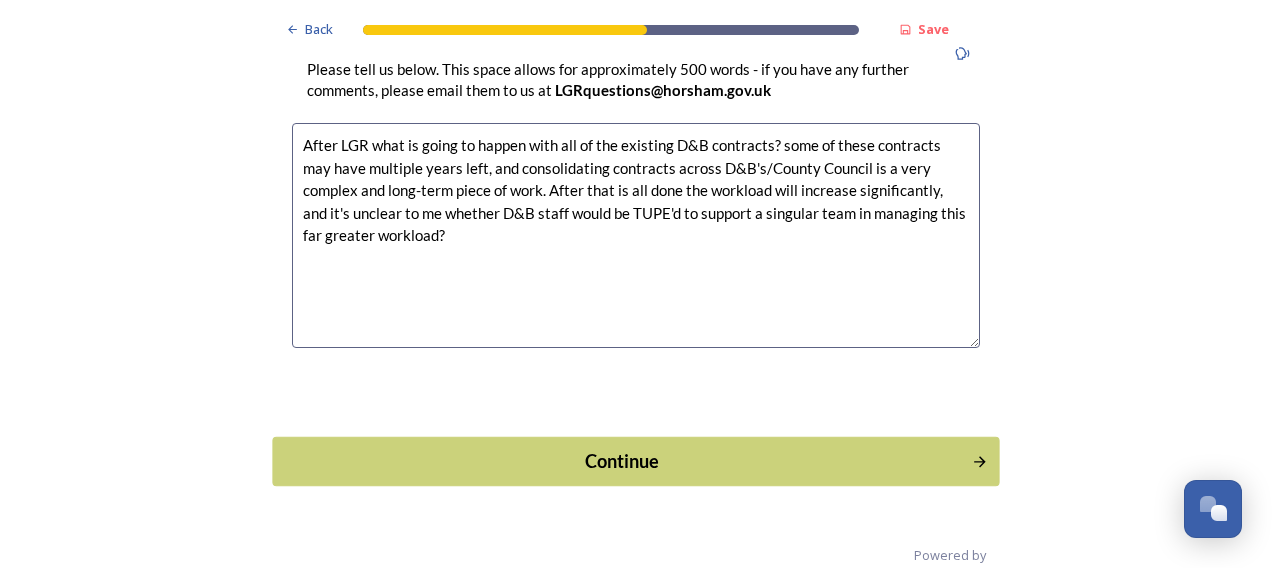 type on "After LGR what is going to happen with all of the existing D&B contracts? some of these contracts may have multiple years left, and consolidating contracts across D&B's/County Council is a very complex and long-term piece of work. After that is all done the workload will increase significantly, and it's unclear to me whether D&B staff would be TUPE'd to support a singular team in managing this far greater workload?" 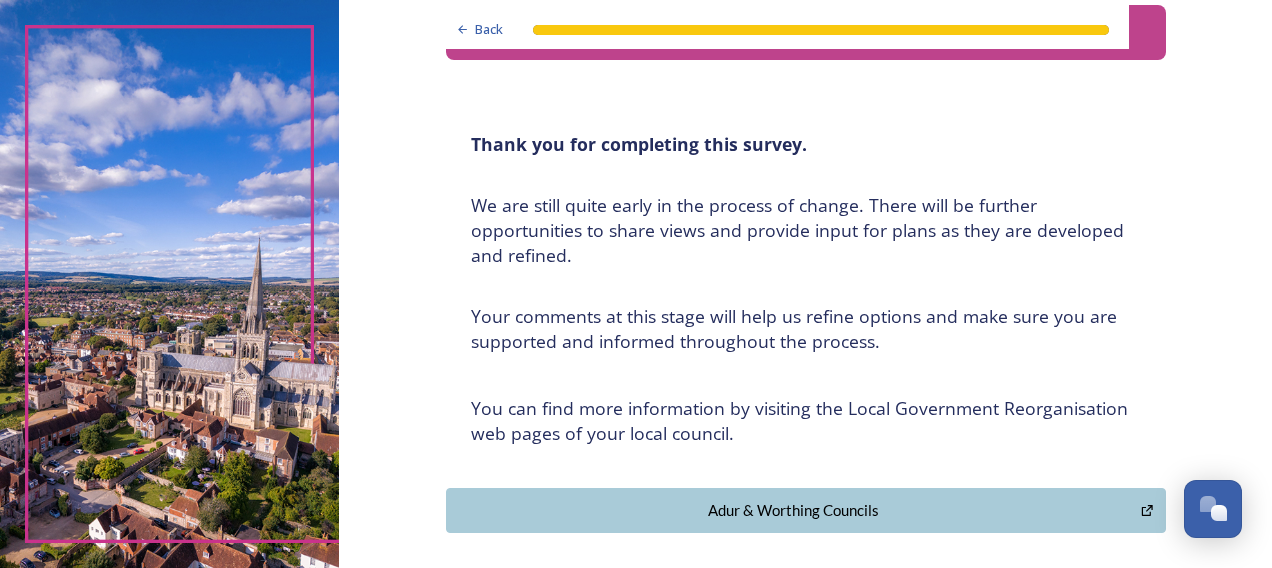 scroll, scrollTop: 105, scrollLeft: 0, axis: vertical 